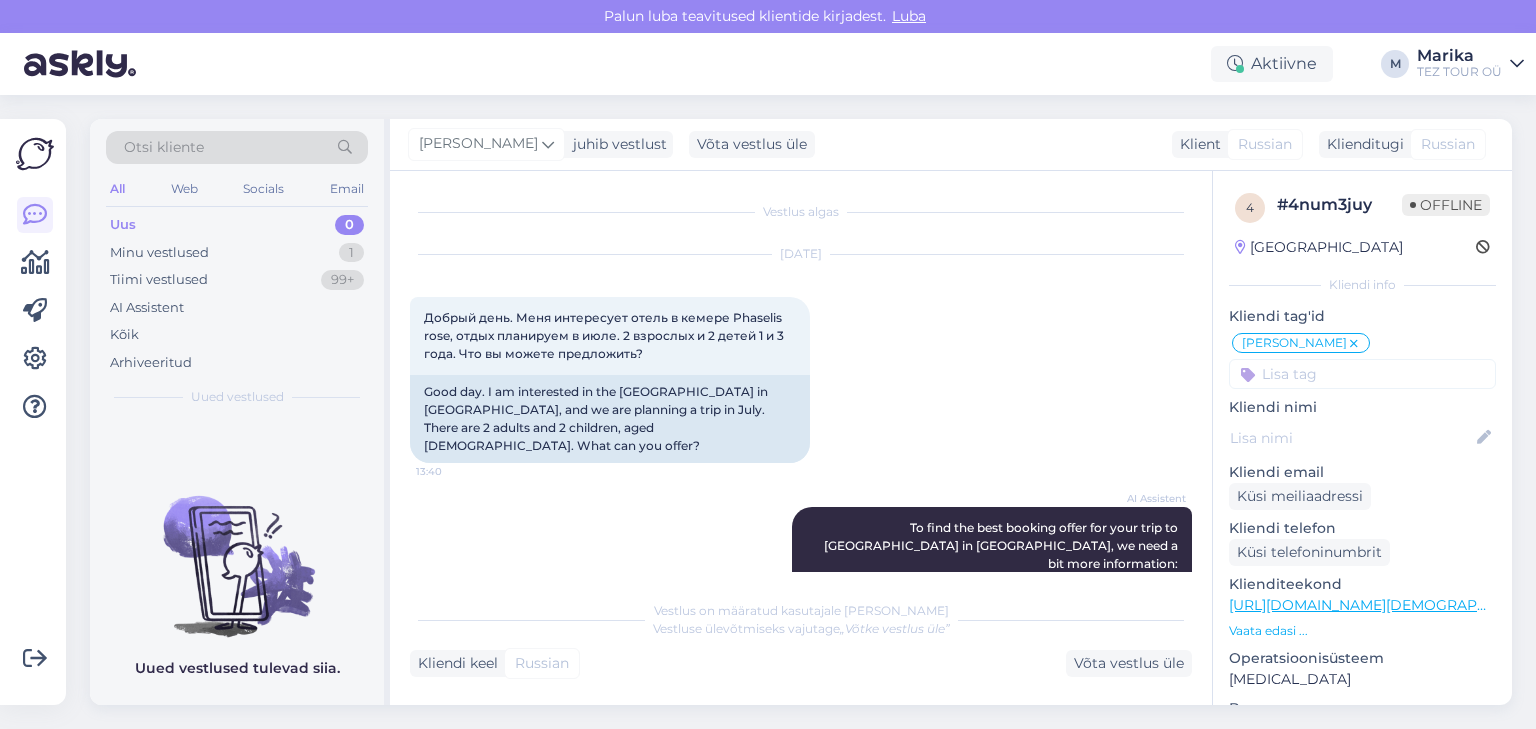 scroll, scrollTop: 0, scrollLeft: 0, axis: both 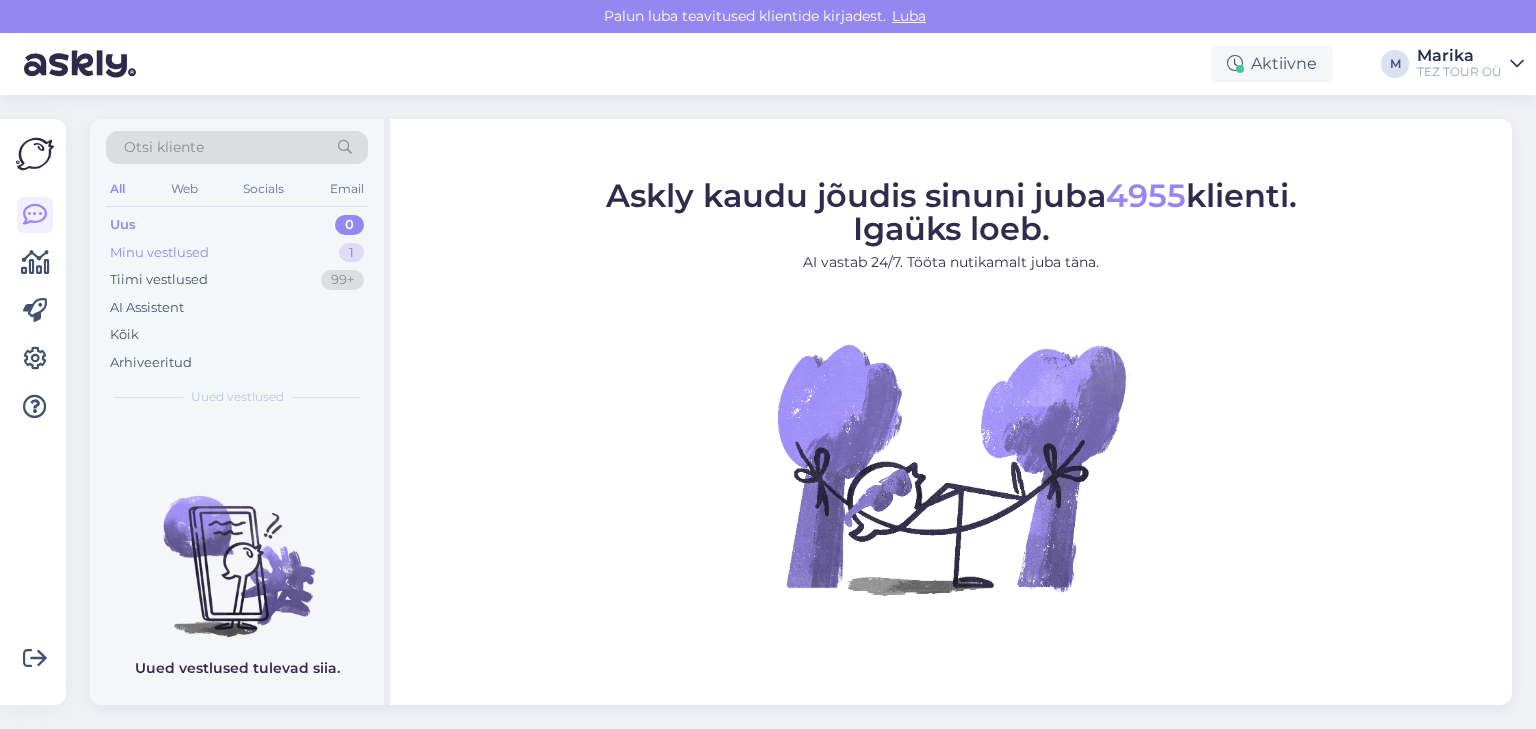 click on "Minu vestlused" at bounding box center [159, 253] 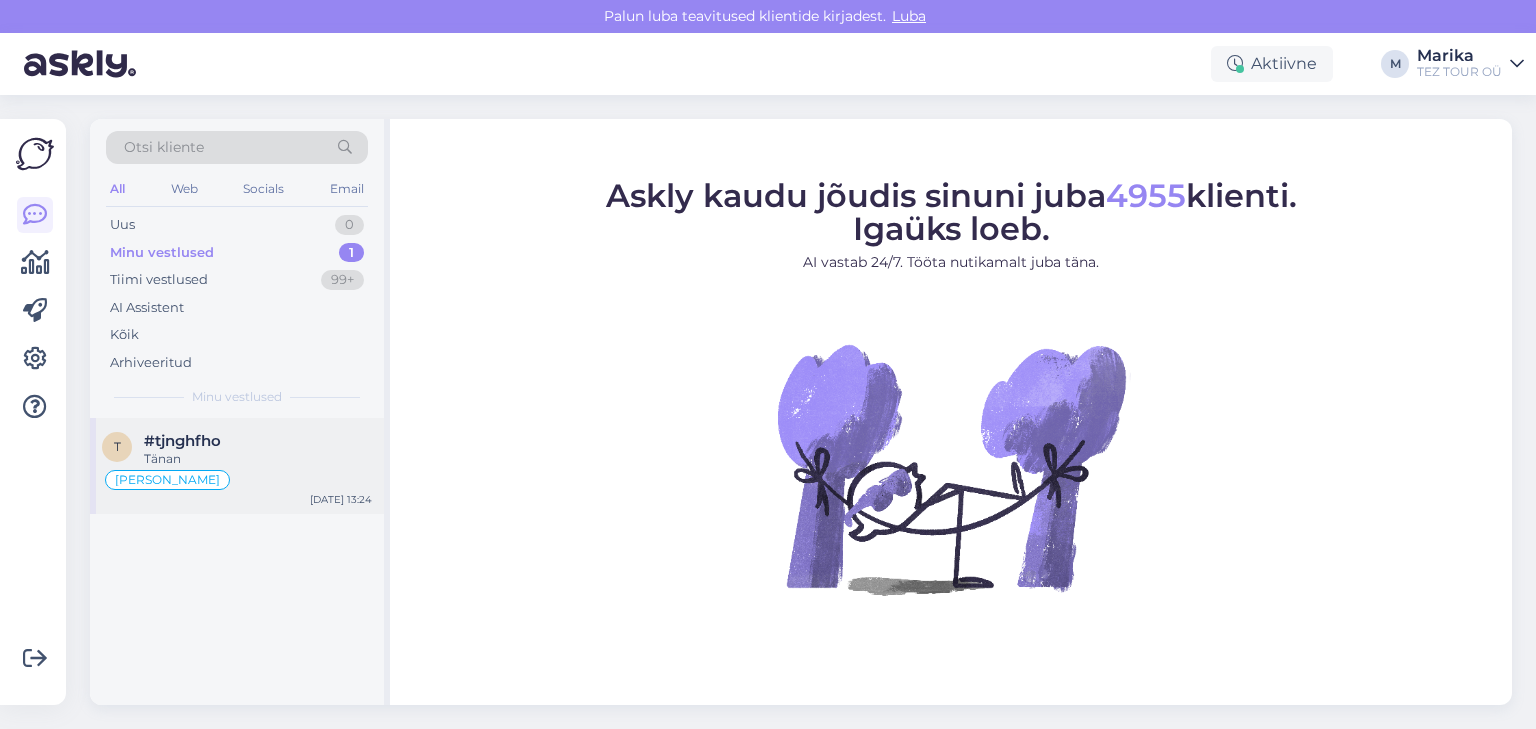 click on "#tjnghfho" at bounding box center [182, 441] 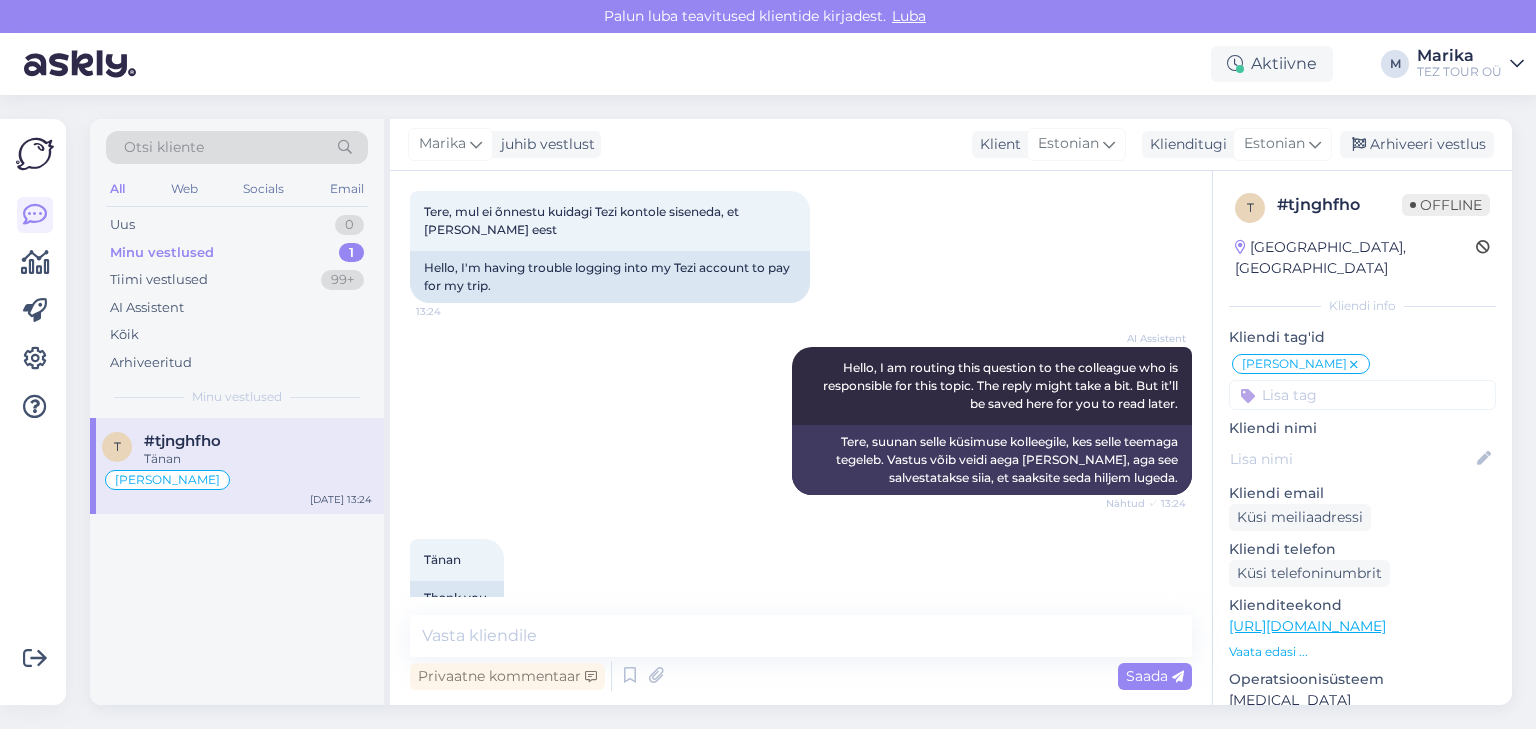 scroll, scrollTop: 146, scrollLeft: 0, axis: vertical 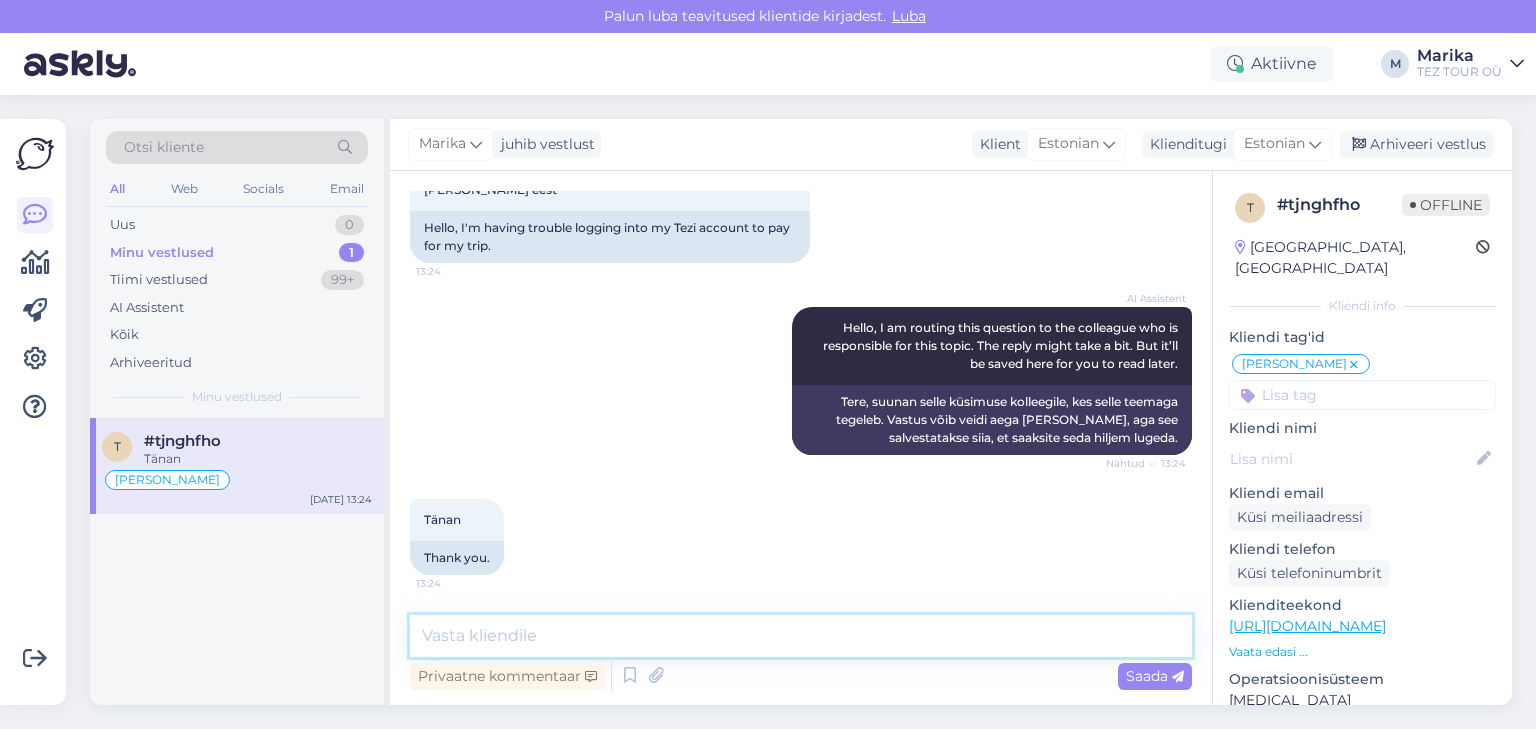 click at bounding box center (801, 636) 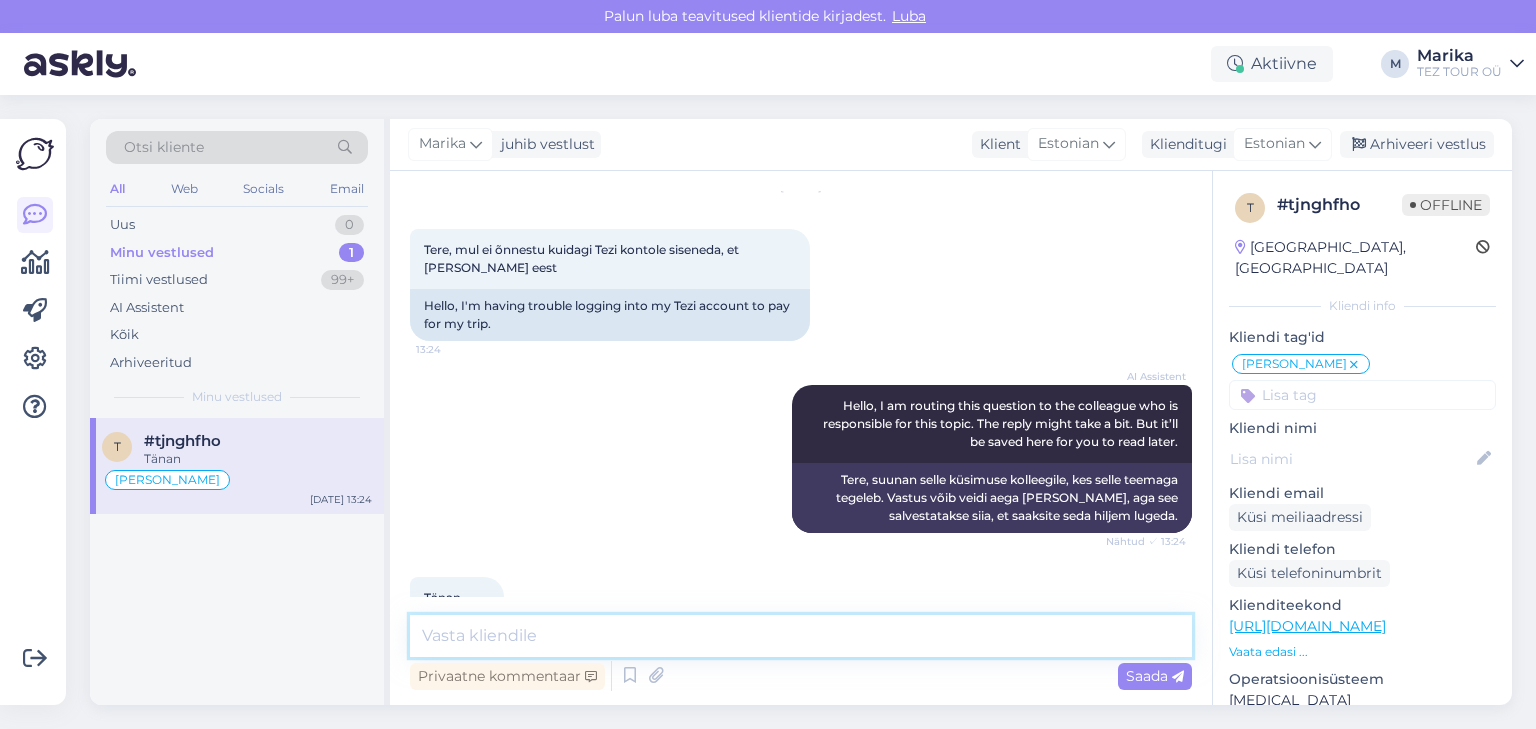 scroll, scrollTop: 0, scrollLeft: 0, axis: both 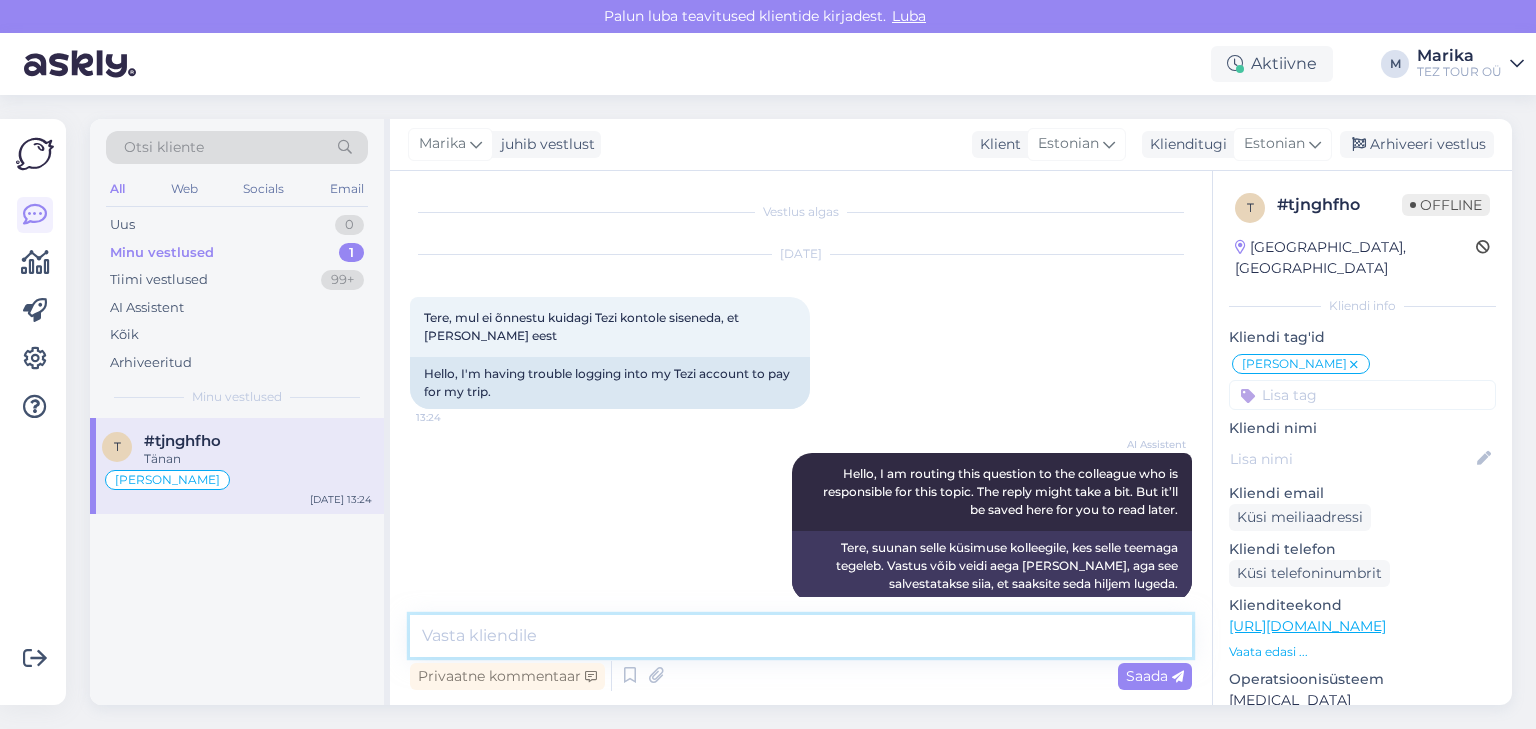 click at bounding box center [801, 636] 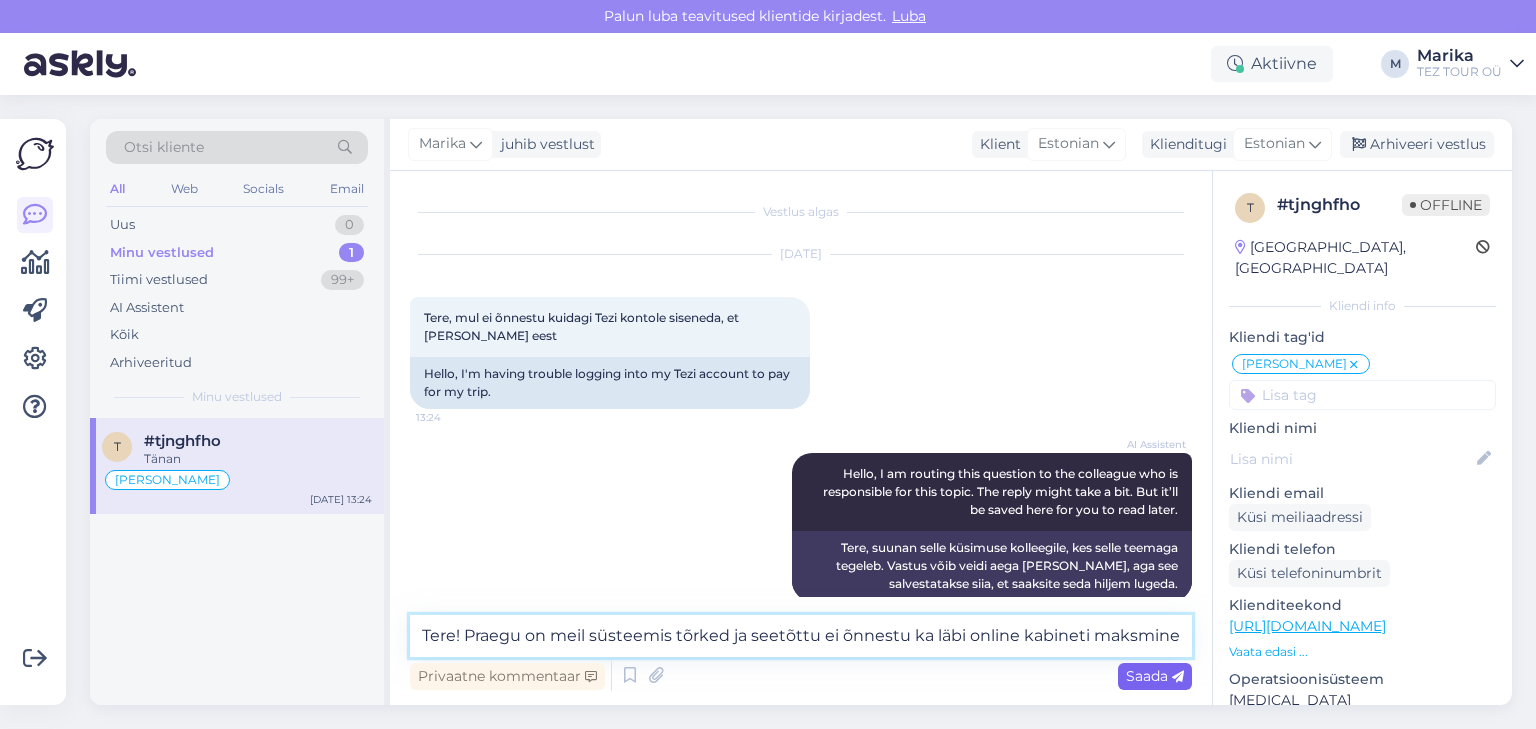 type on "Tere! Praegu on meil süsteemis tõrked ja seetõttu ei õnnestu ka läbi online kabineti maksmine" 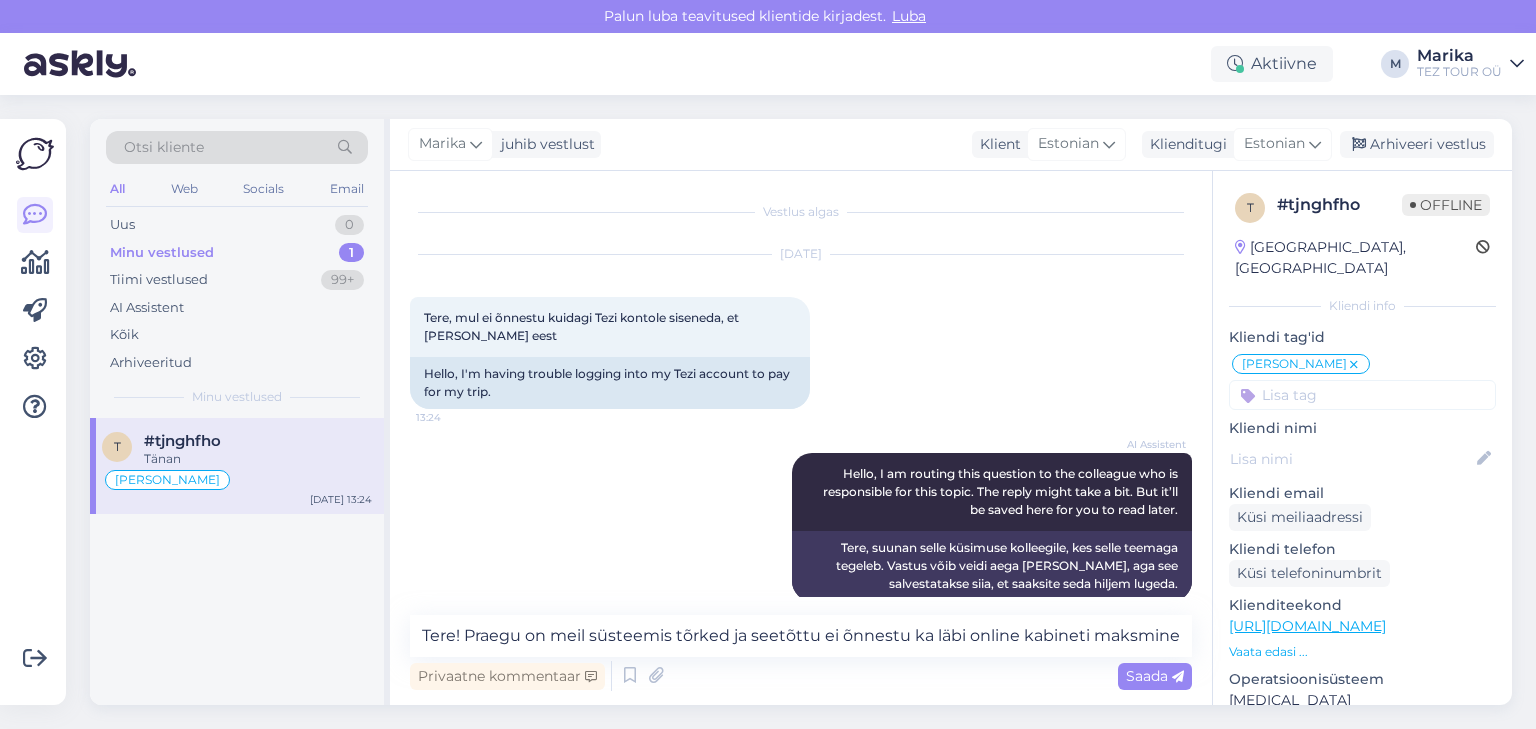 click on "Saada" at bounding box center (1155, 676) 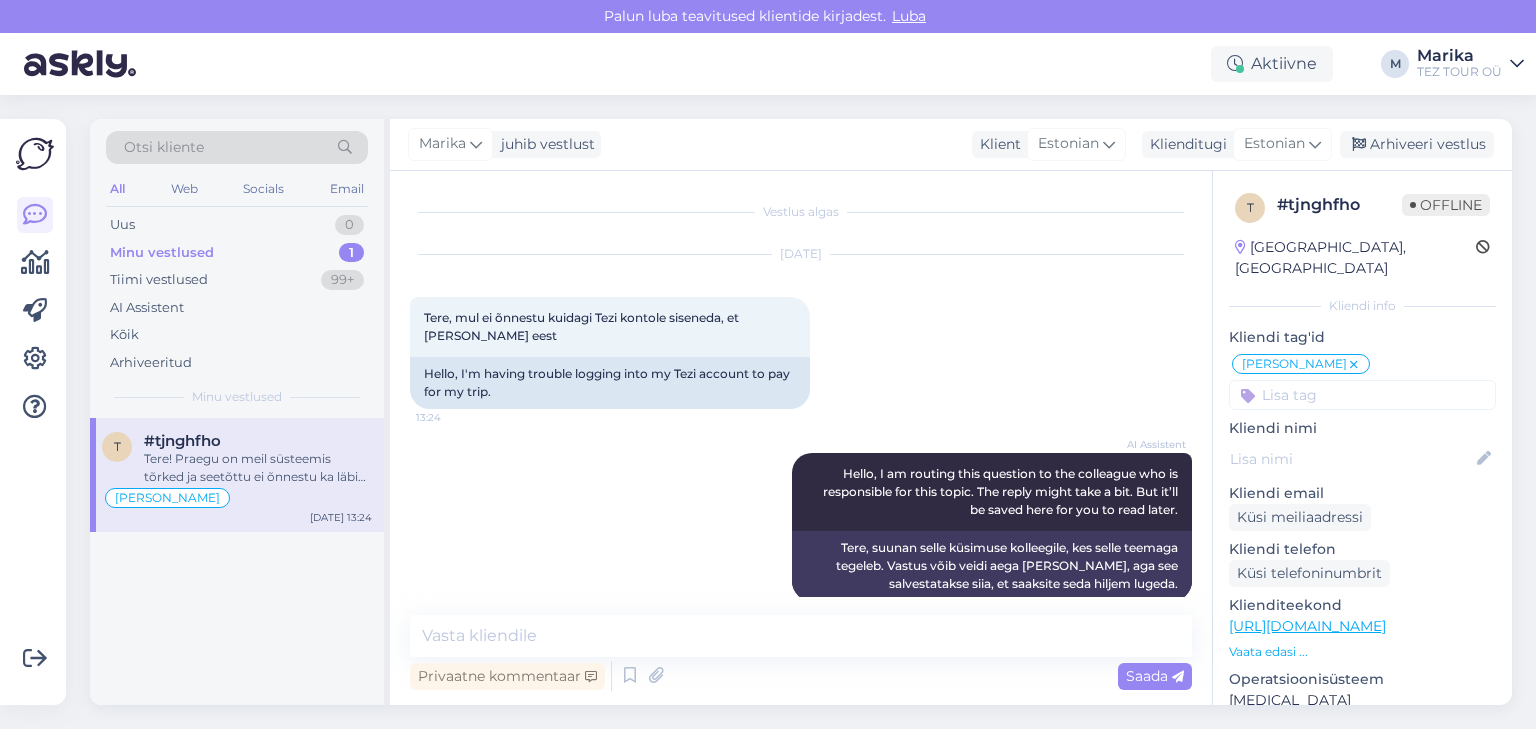scroll, scrollTop: 250, scrollLeft: 0, axis: vertical 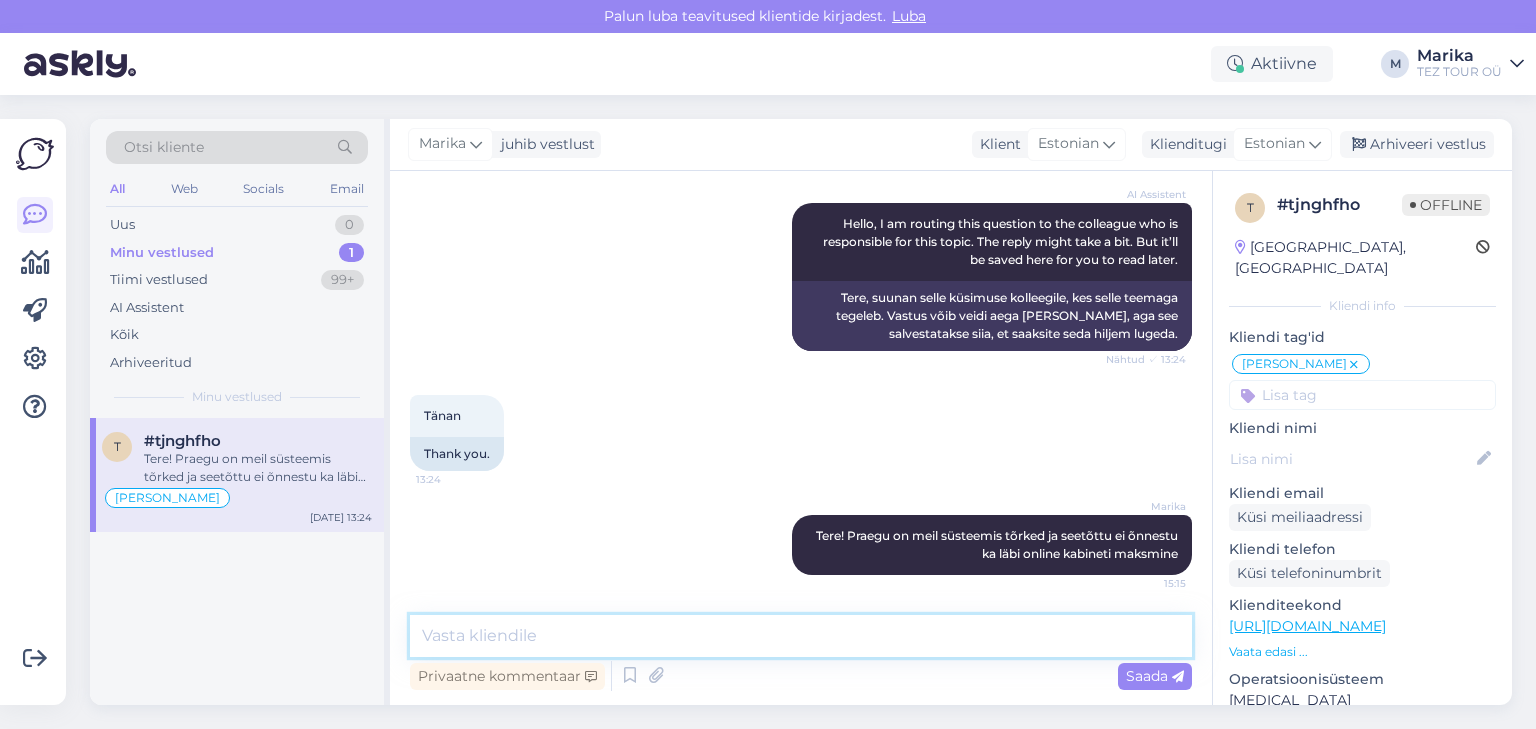 click at bounding box center [801, 636] 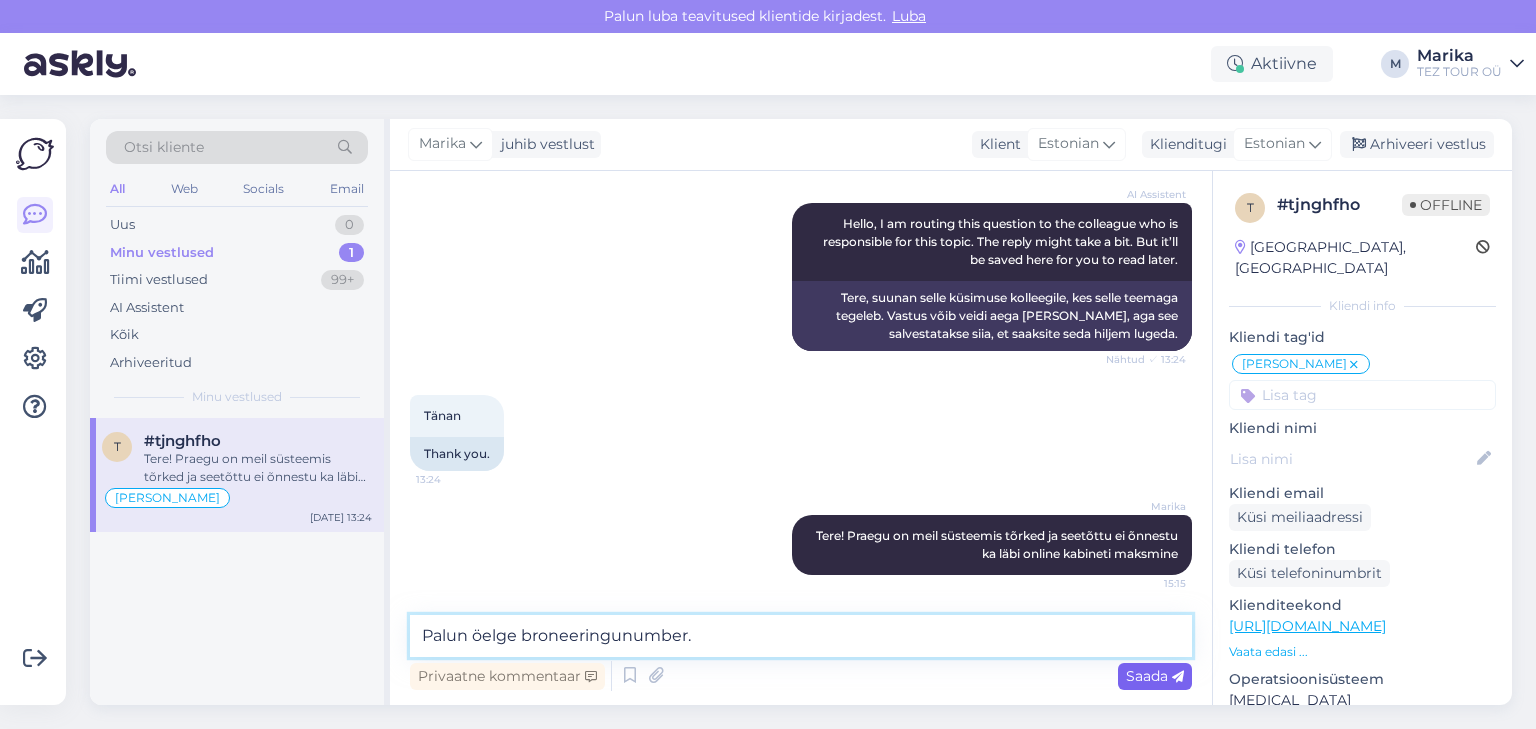 type on "Palun öelge broneeringunumber." 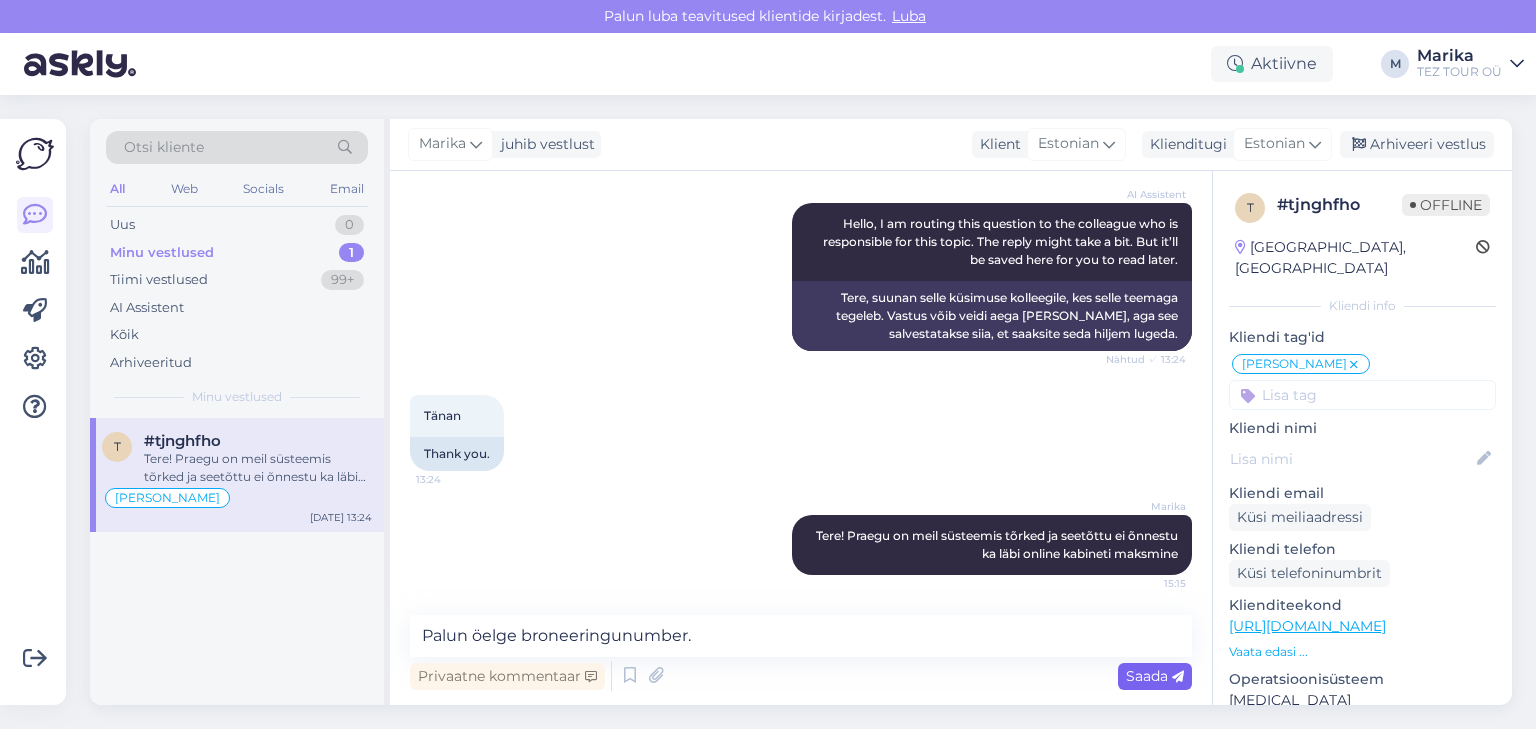 click on "Saada" at bounding box center (1155, 676) 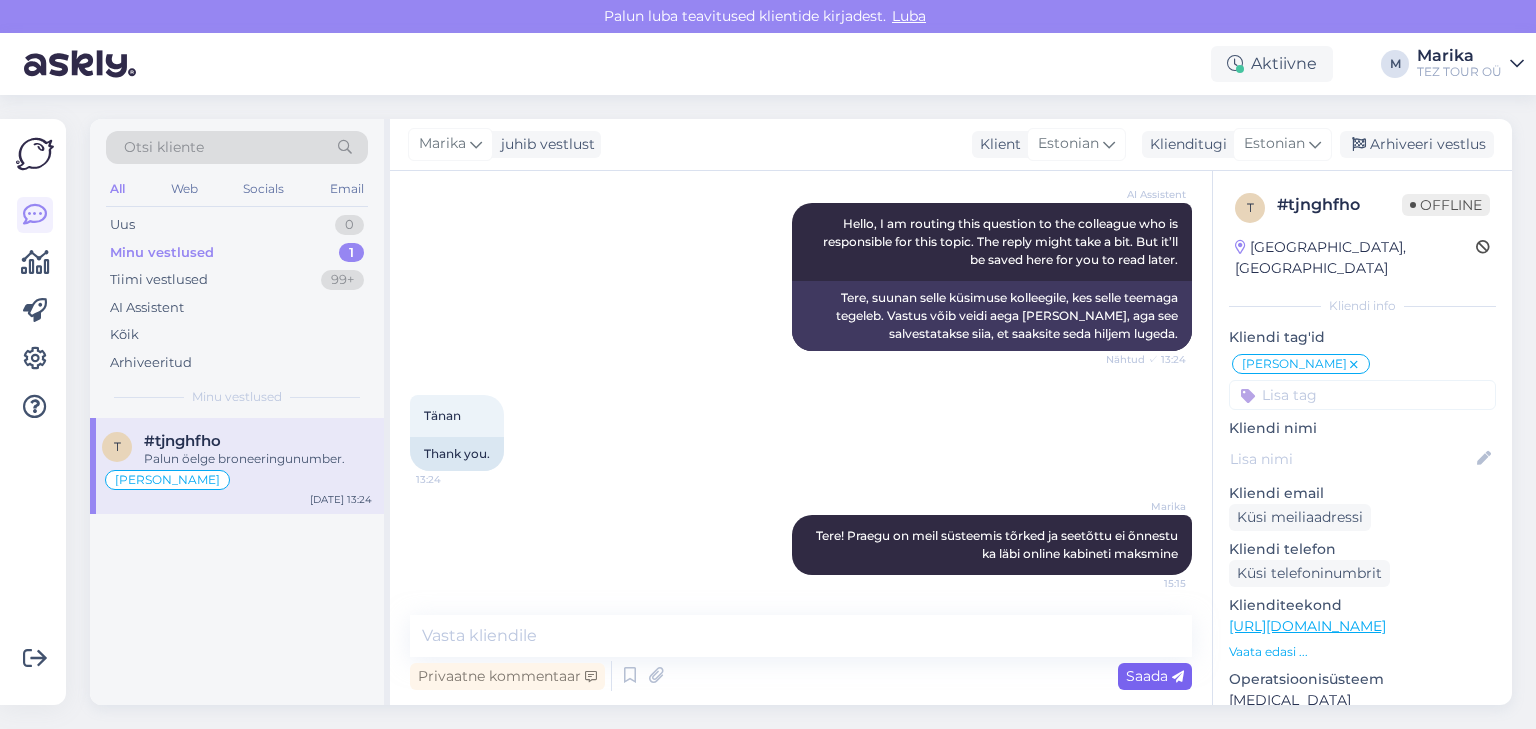 scroll, scrollTop: 336, scrollLeft: 0, axis: vertical 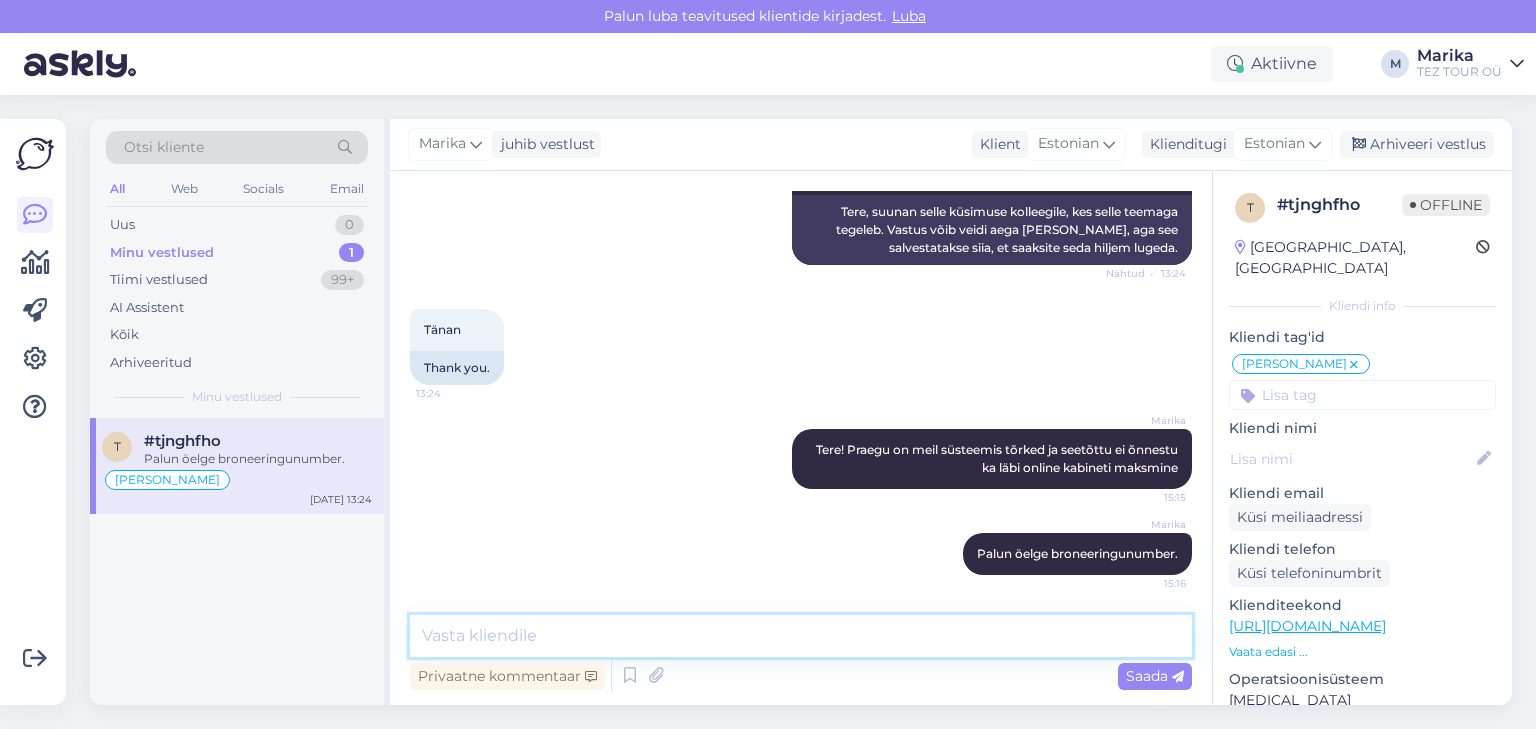 click at bounding box center [801, 636] 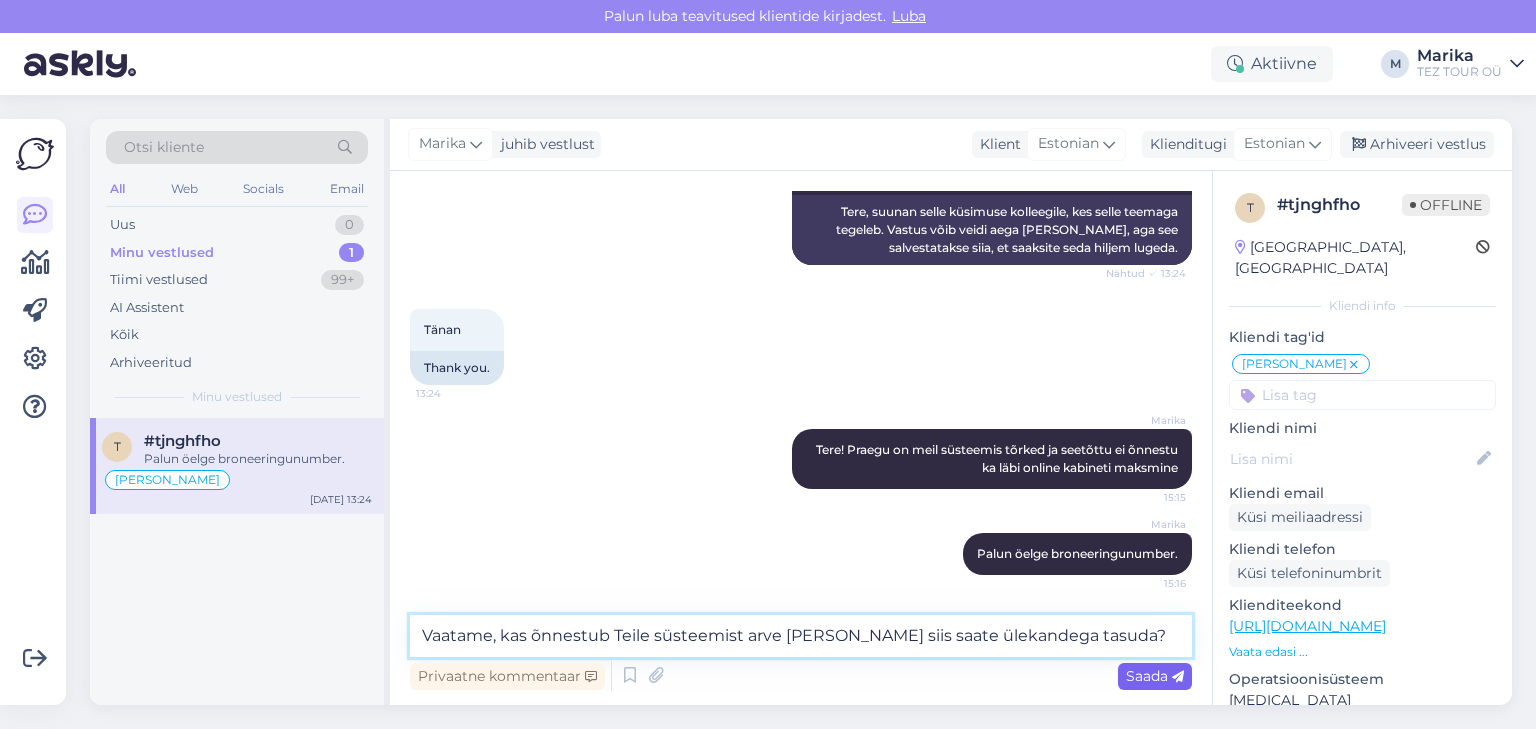 type on "Vaatame, kas õnnestub Teile süsteemist arve [PERSON_NAME] siis saate ülekandega tasuda?" 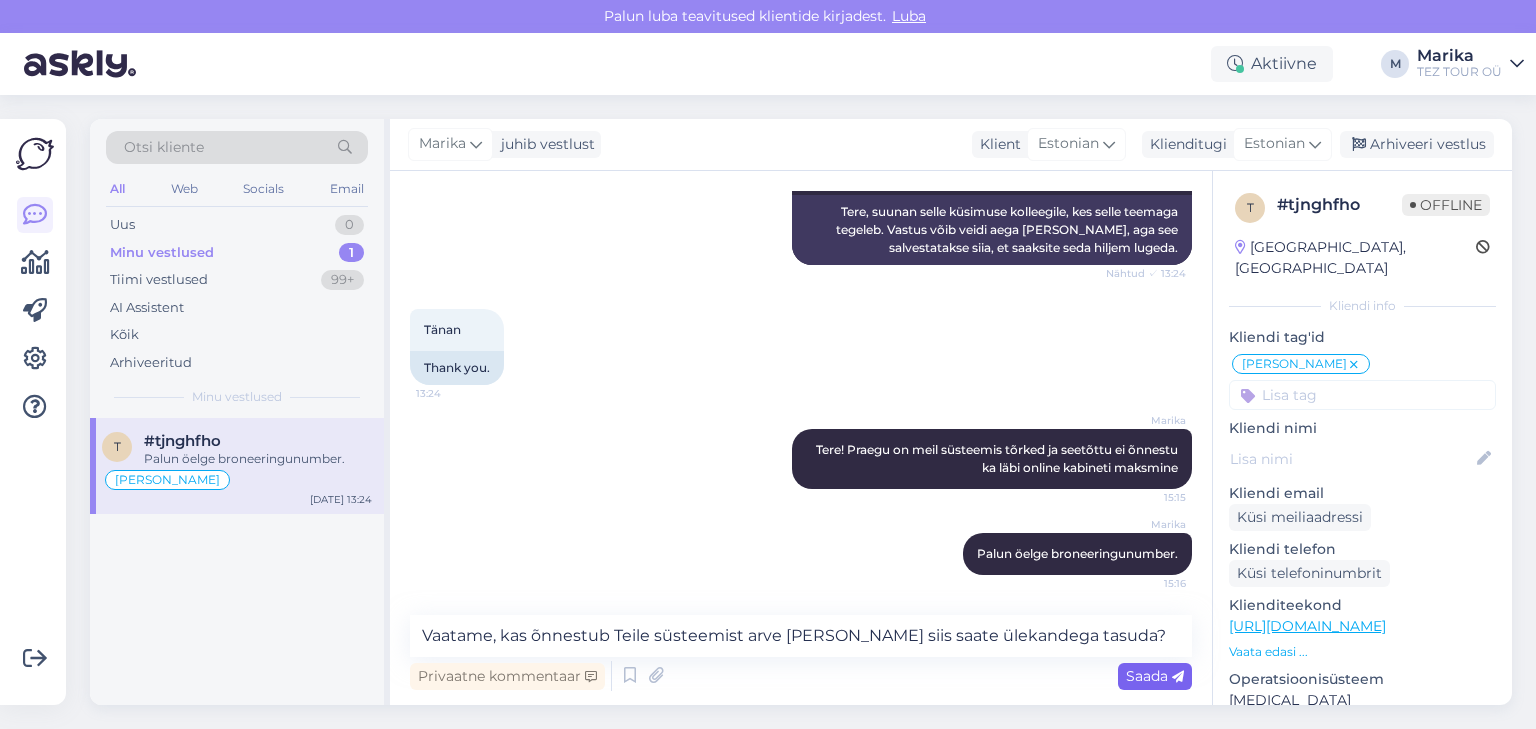 click on "Saada" at bounding box center (1155, 676) 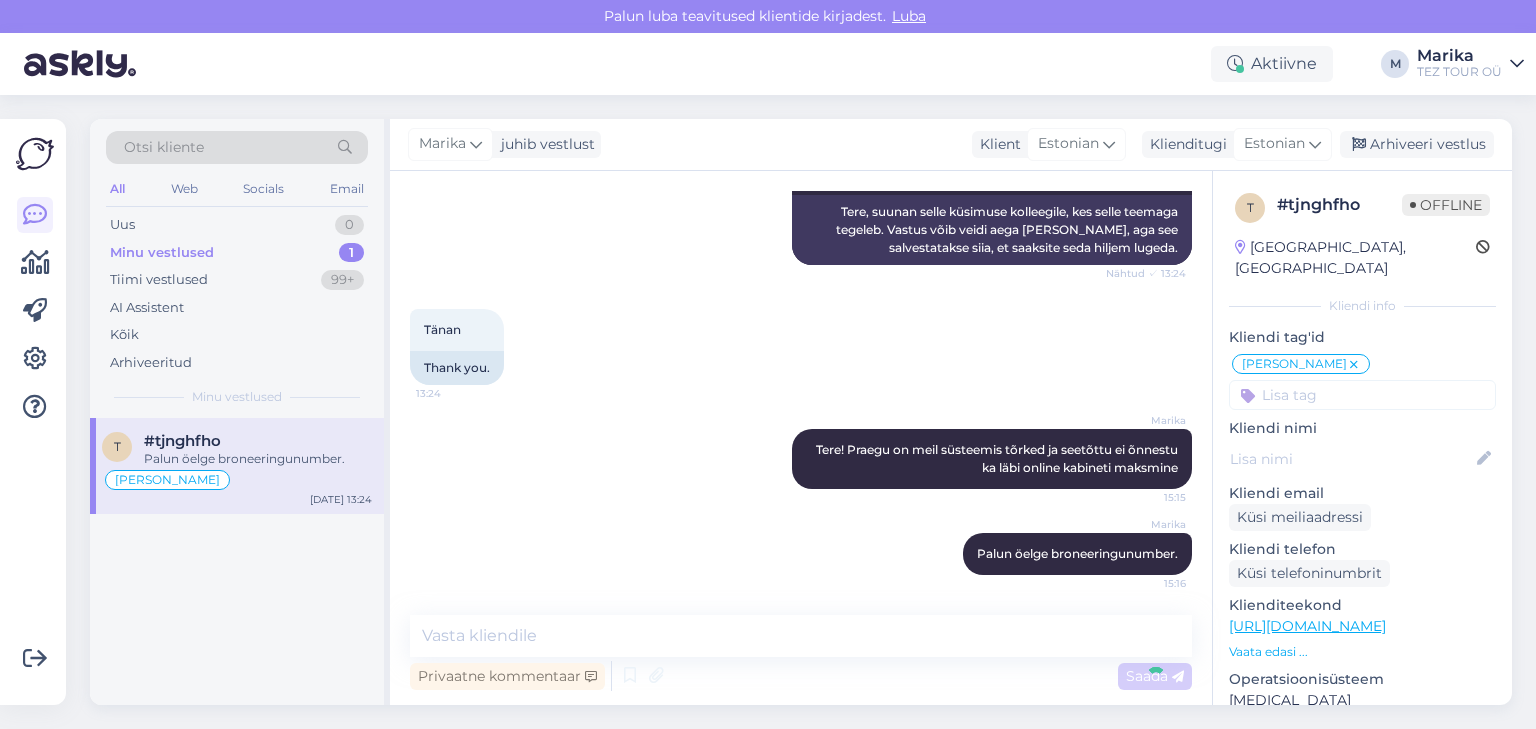 scroll, scrollTop: 440, scrollLeft: 0, axis: vertical 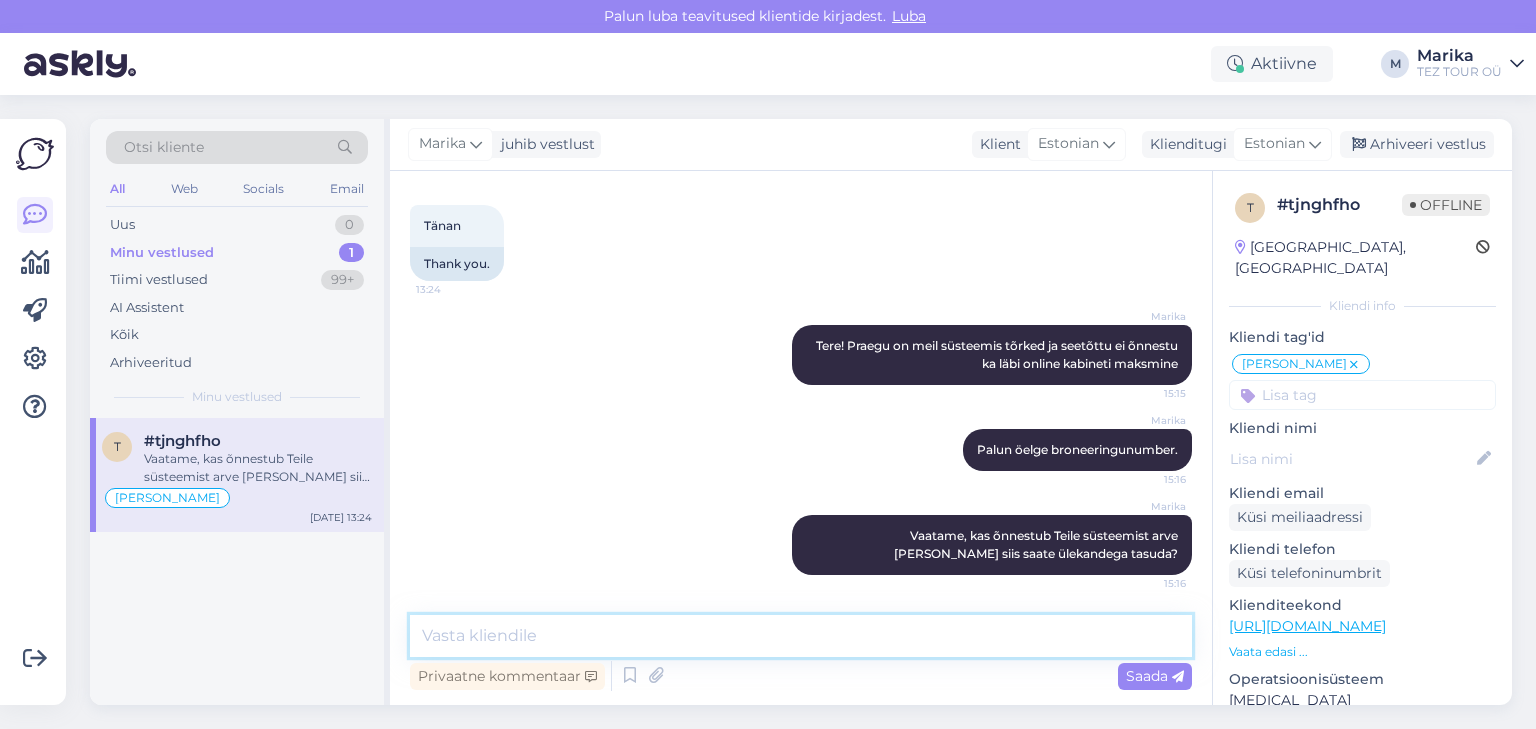 click at bounding box center (801, 636) 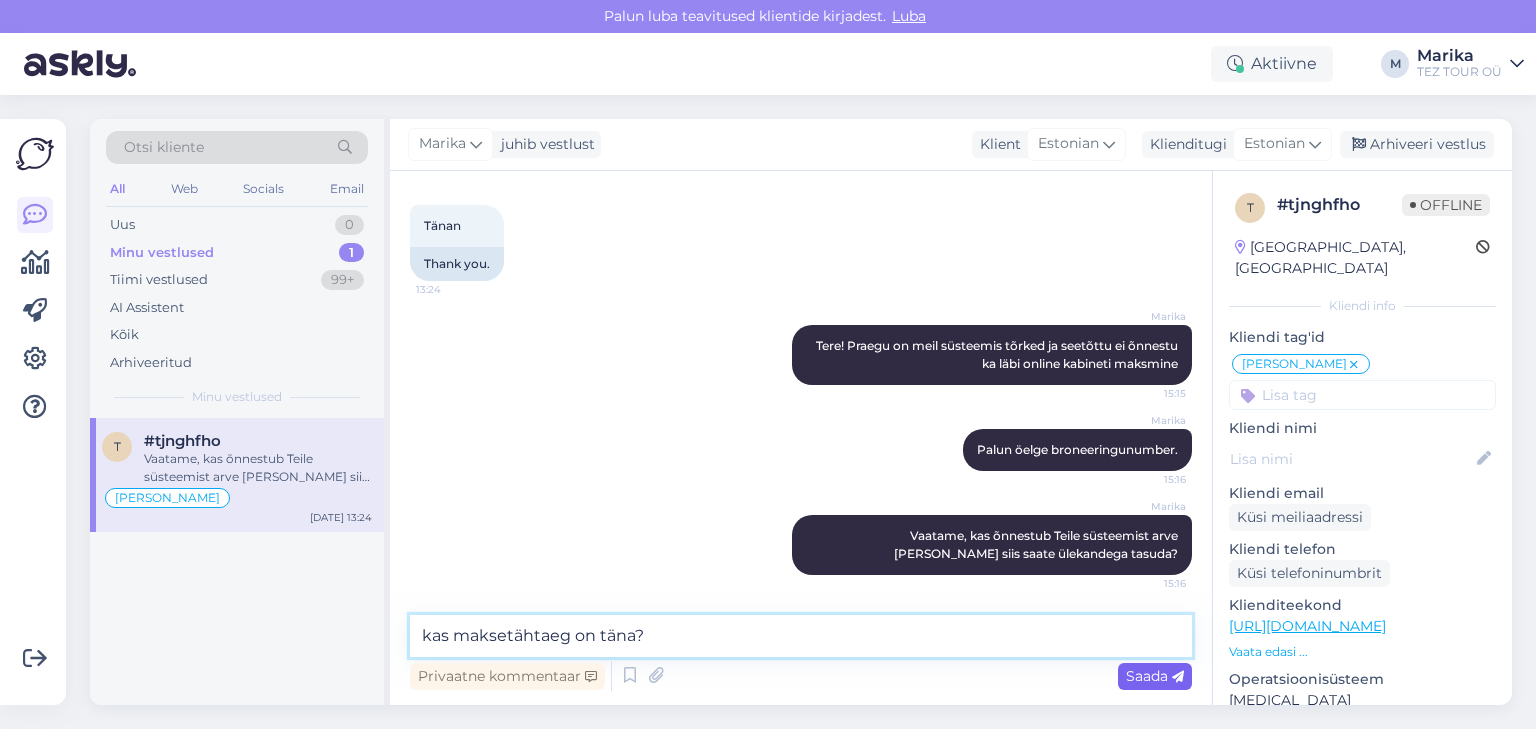type on "kas maksetähtaeg on täna?" 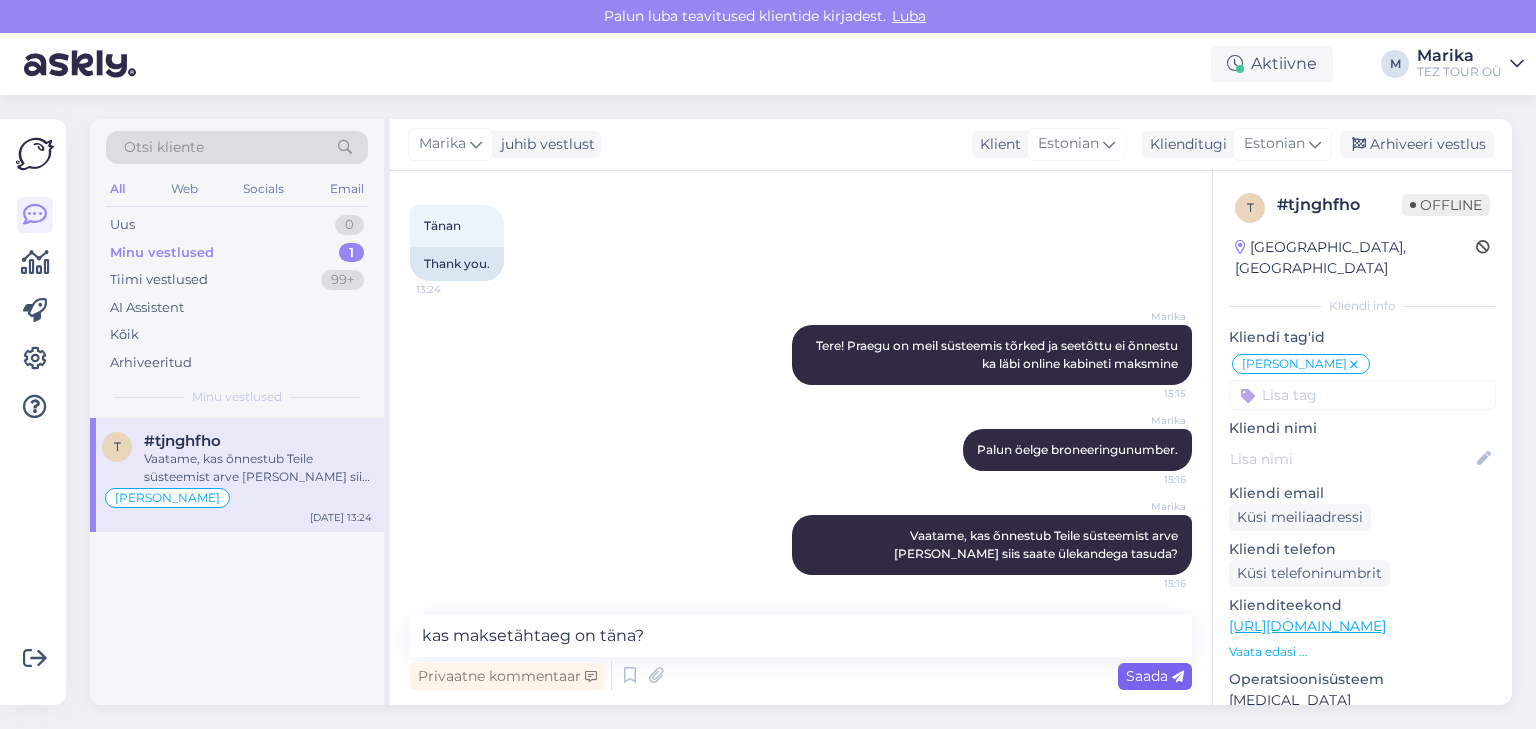 click on "Saada" at bounding box center (1155, 676) 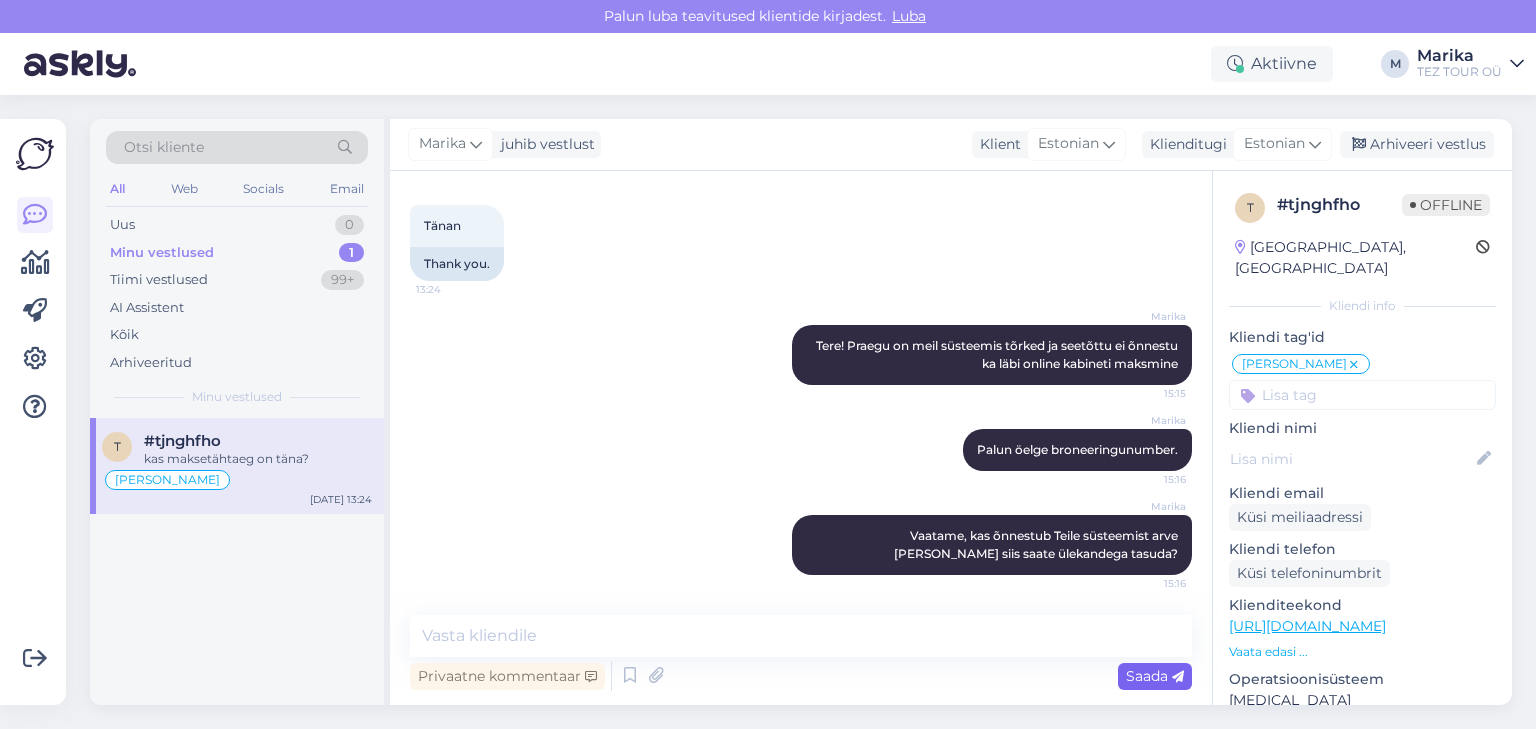 scroll, scrollTop: 526, scrollLeft: 0, axis: vertical 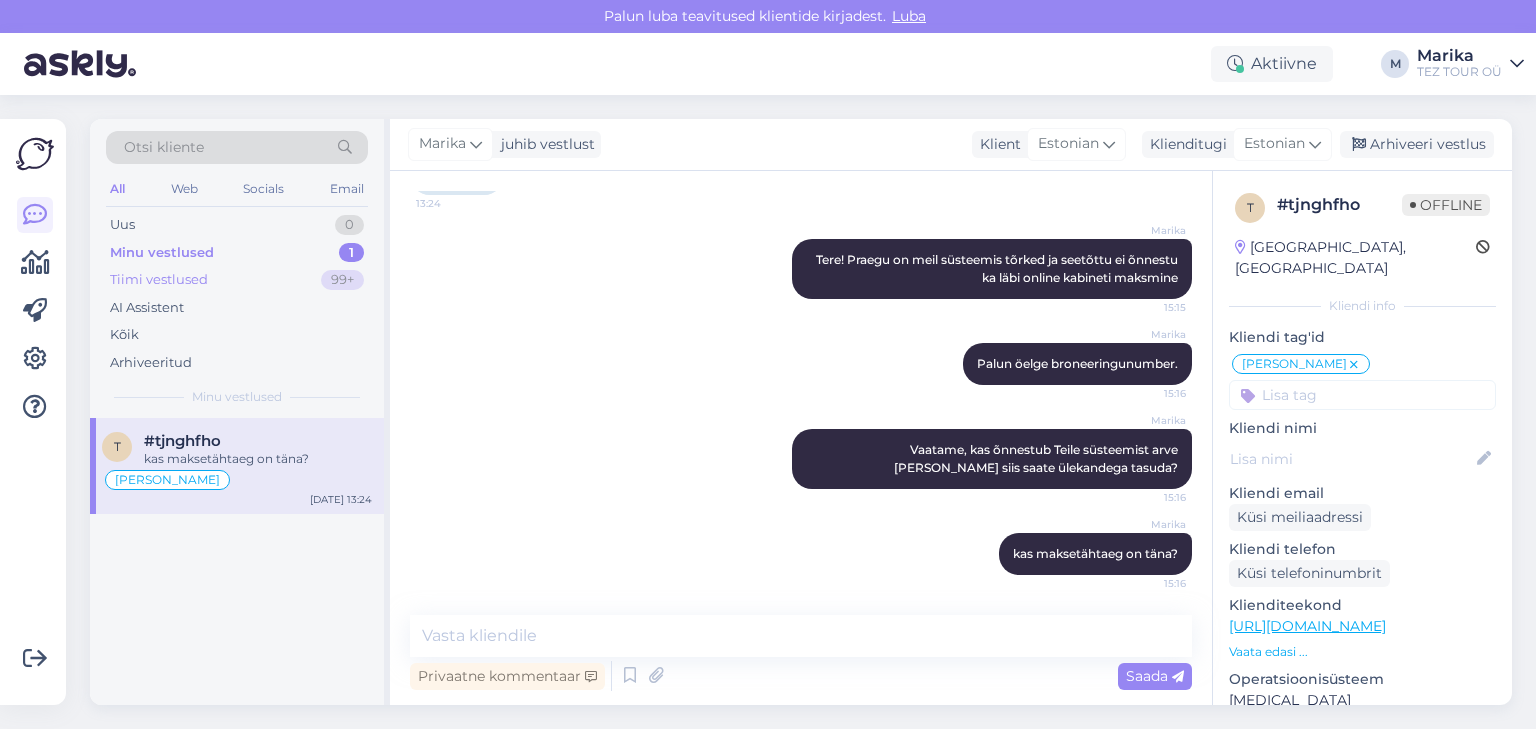 click on "Tiimi vestlused" at bounding box center [159, 280] 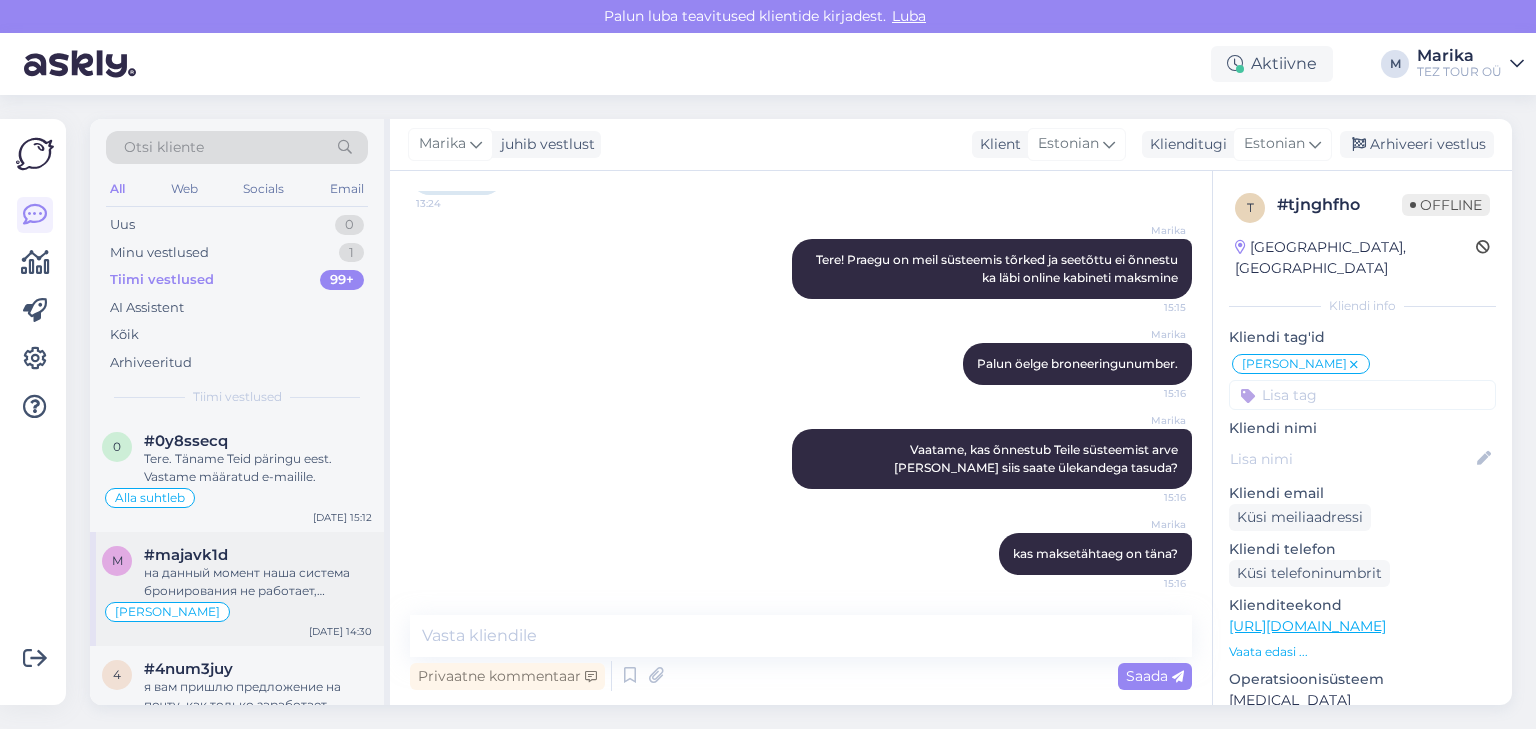 click on "#majavk1d" at bounding box center (258, 555) 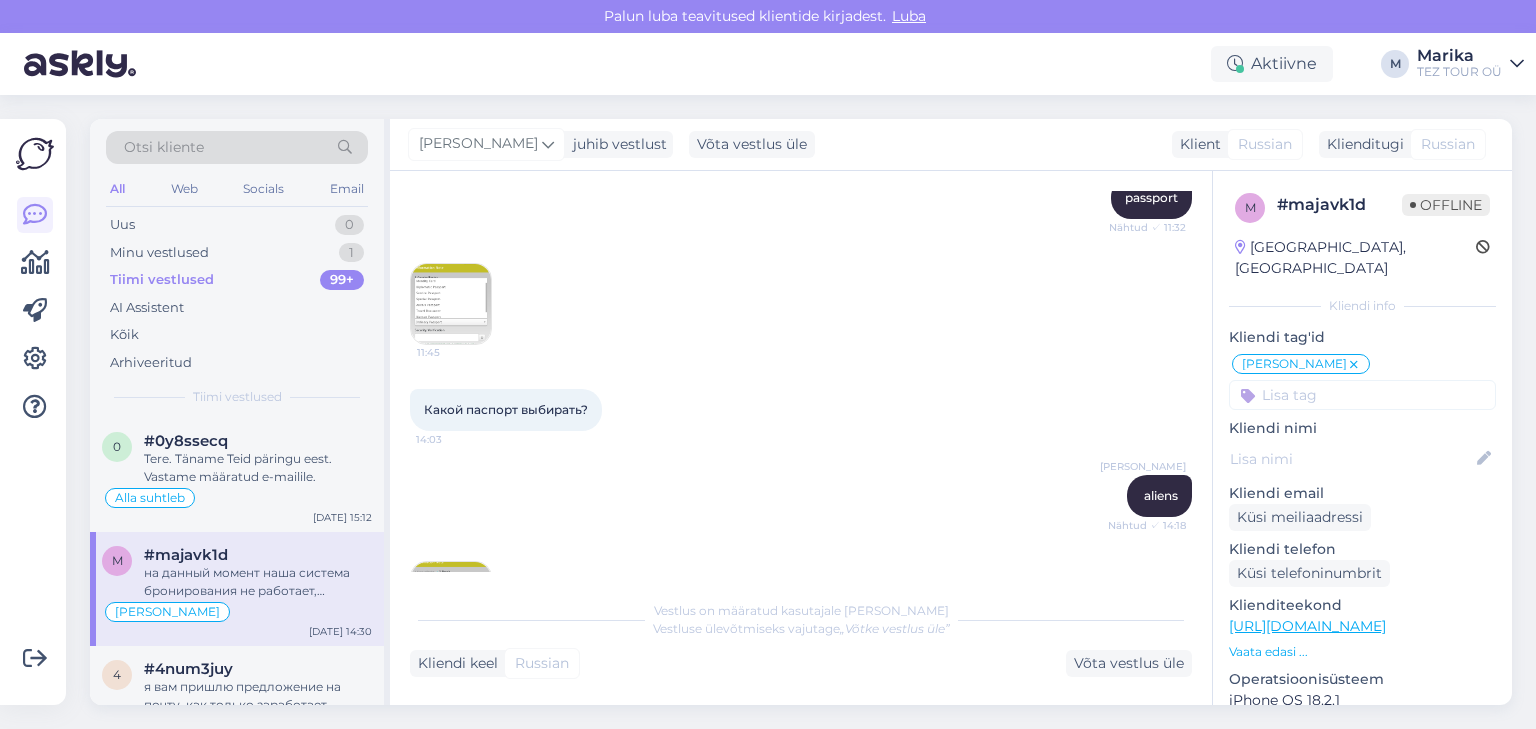 scroll, scrollTop: 1124, scrollLeft: 0, axis: vertical 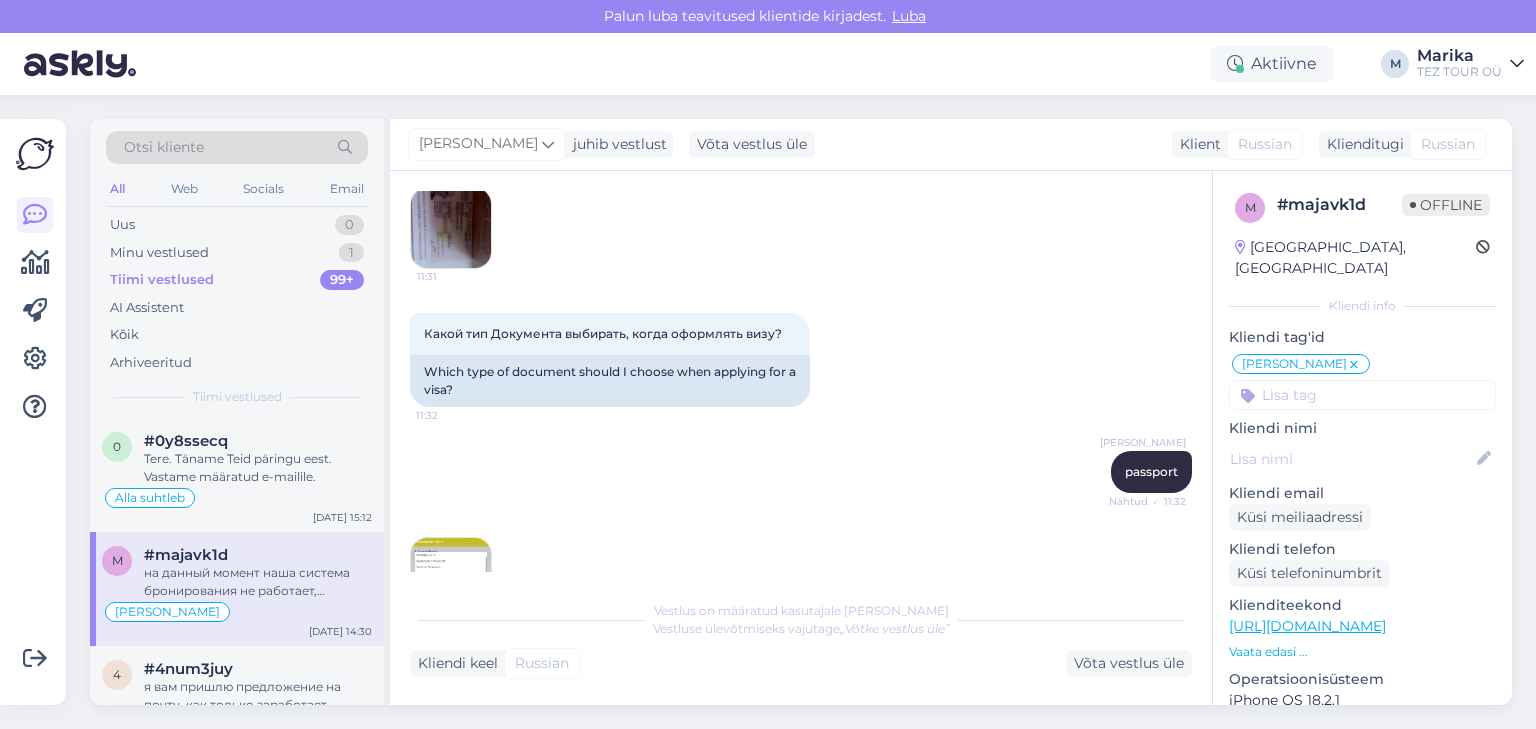 click on "Russian" at bounding box center [1265, 144] 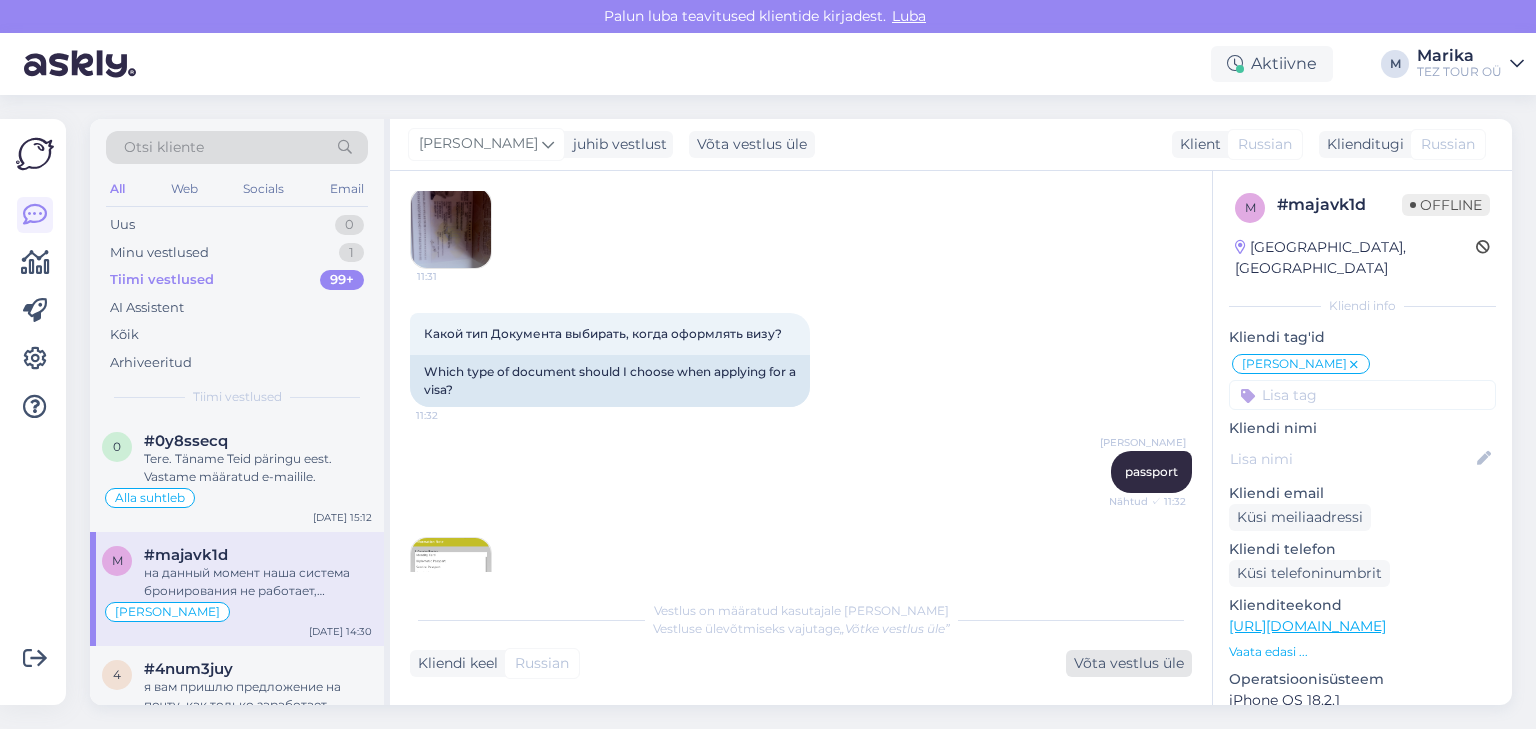 click on "Võta vestlus üle" at bounding box center (1129, 663) 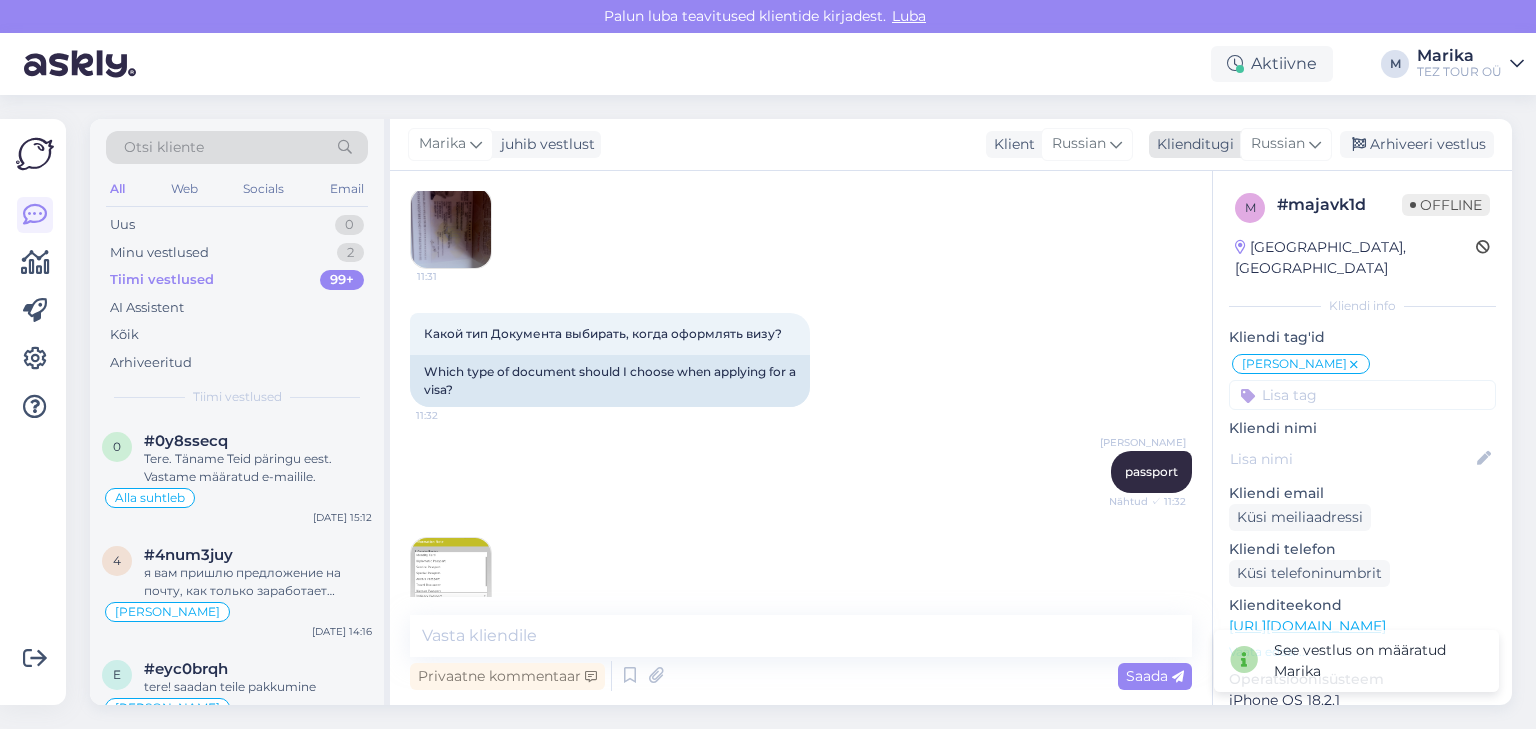click on "Russian" at bounding box center [1278, 144] 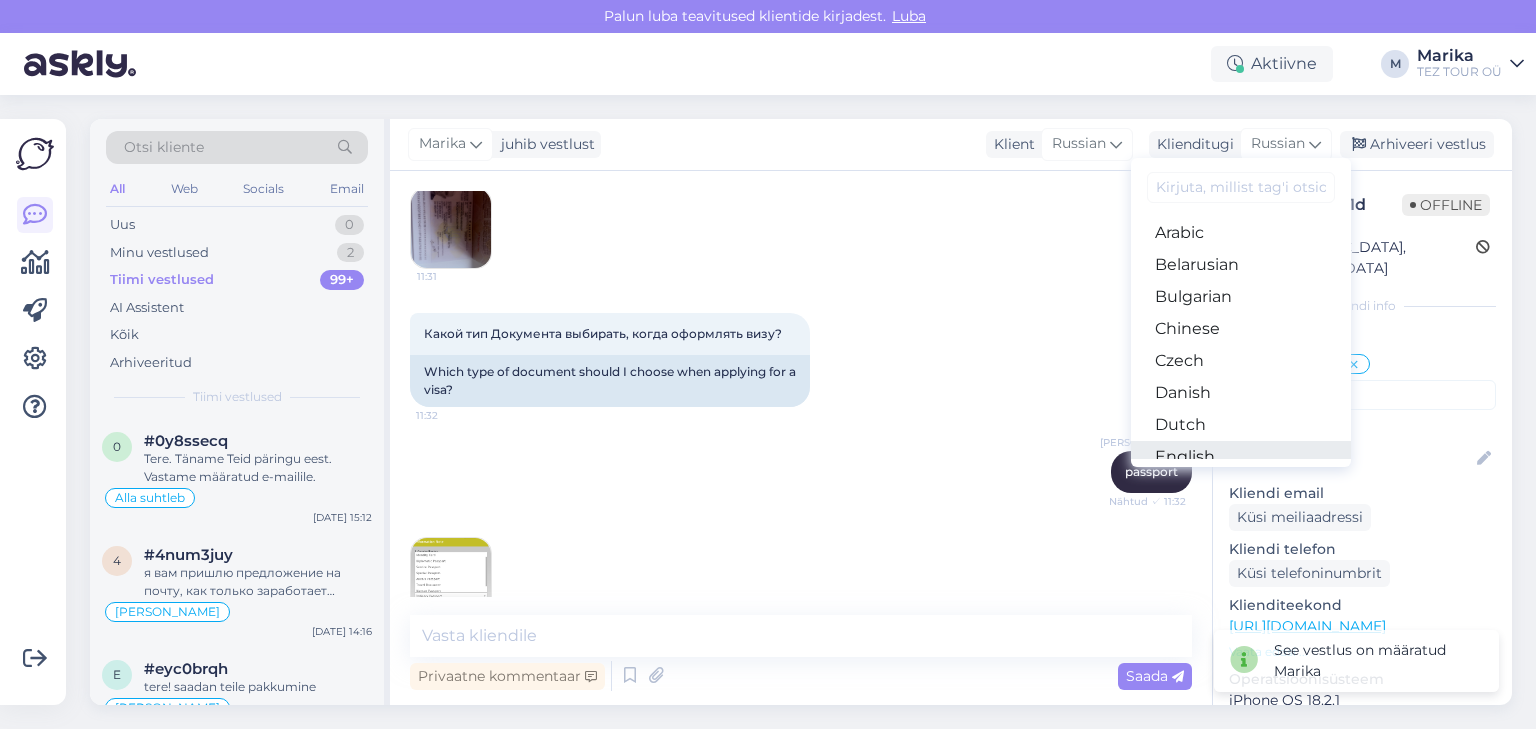 click on "English" at bounding box center (1241, 457) 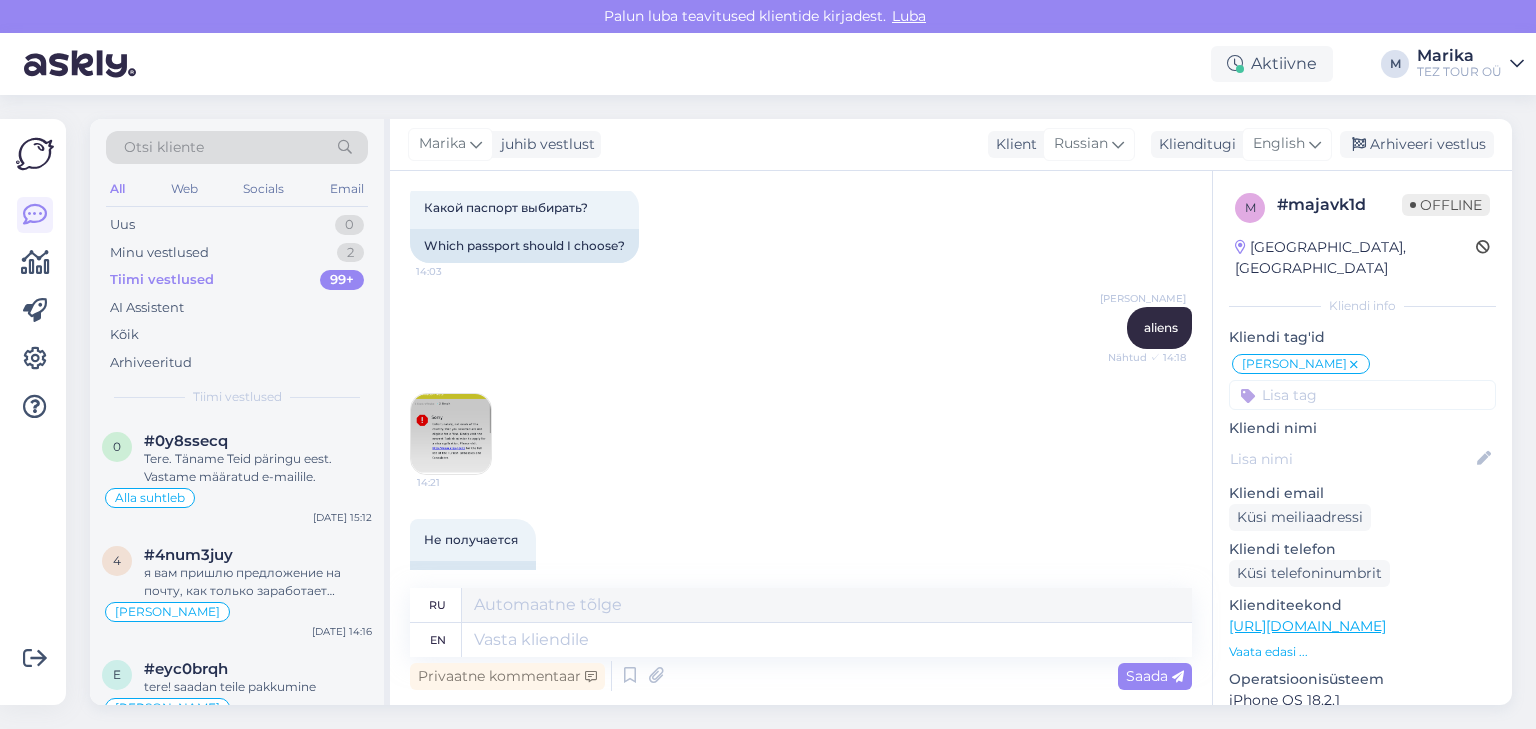 scroll, scrollTop: 1813, scrollLeft: 0, axis: vertical 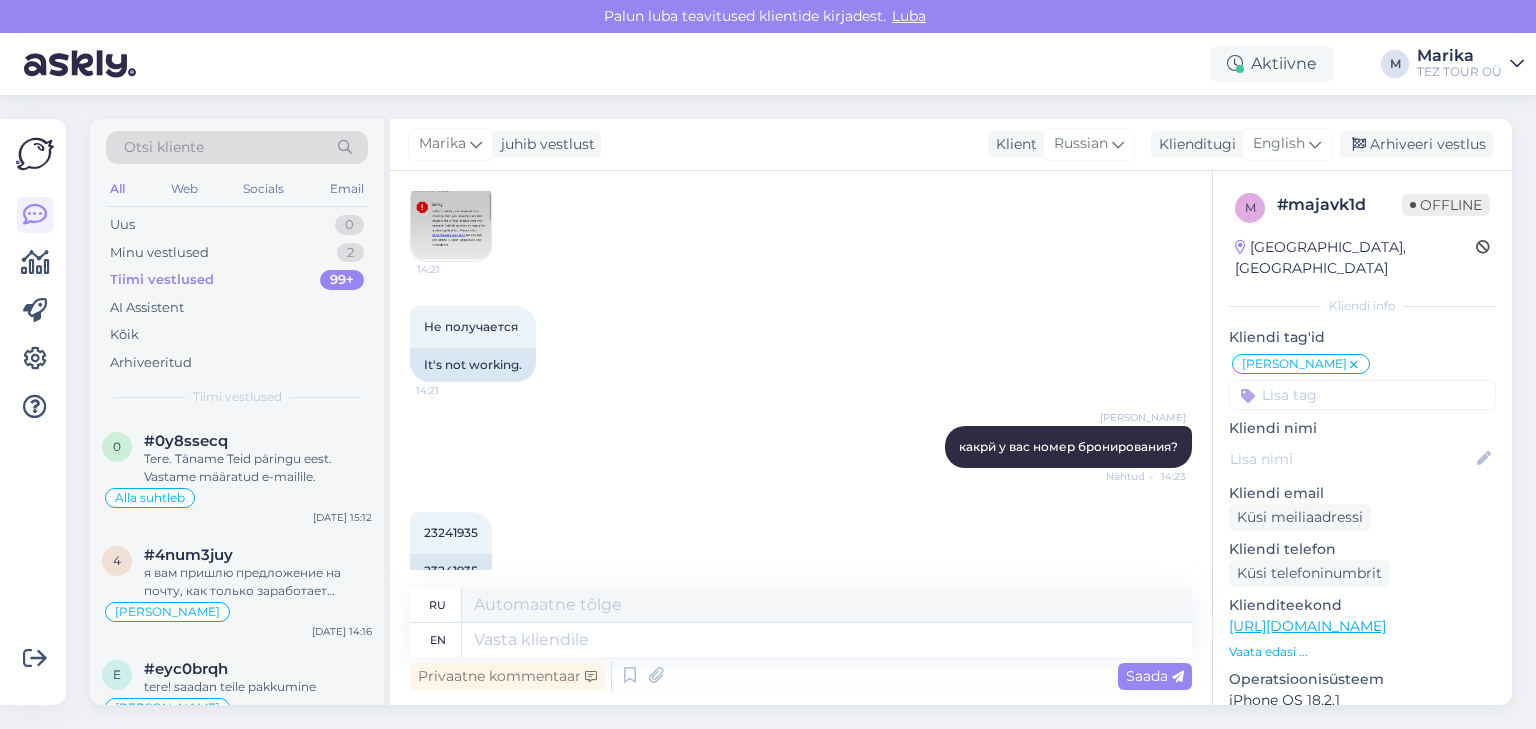 click at bounding box center (451, 221) 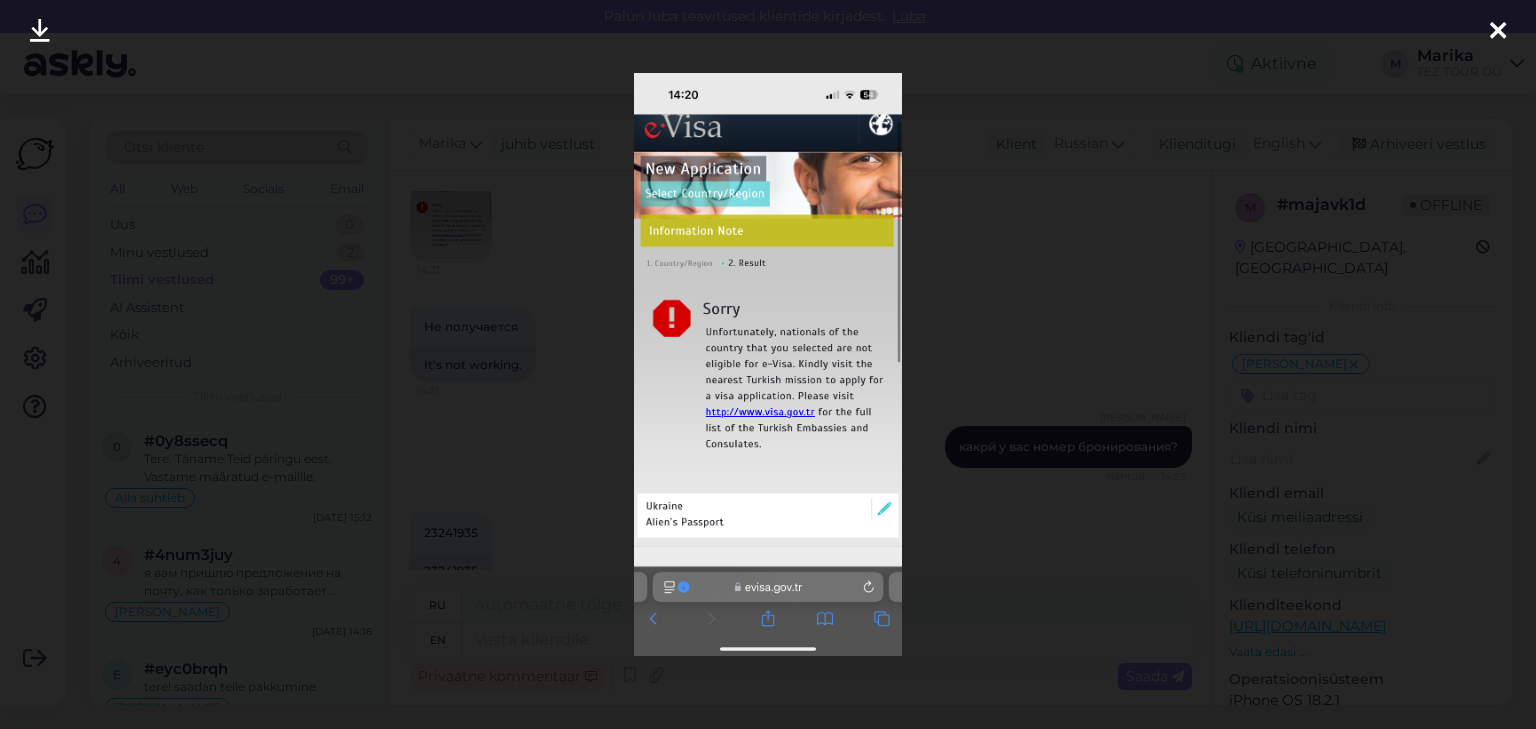 drag, startPoint x: 1496, startPoint y: 25, endPoint x: 1483, endPoint y: 14, distance: 17.029387 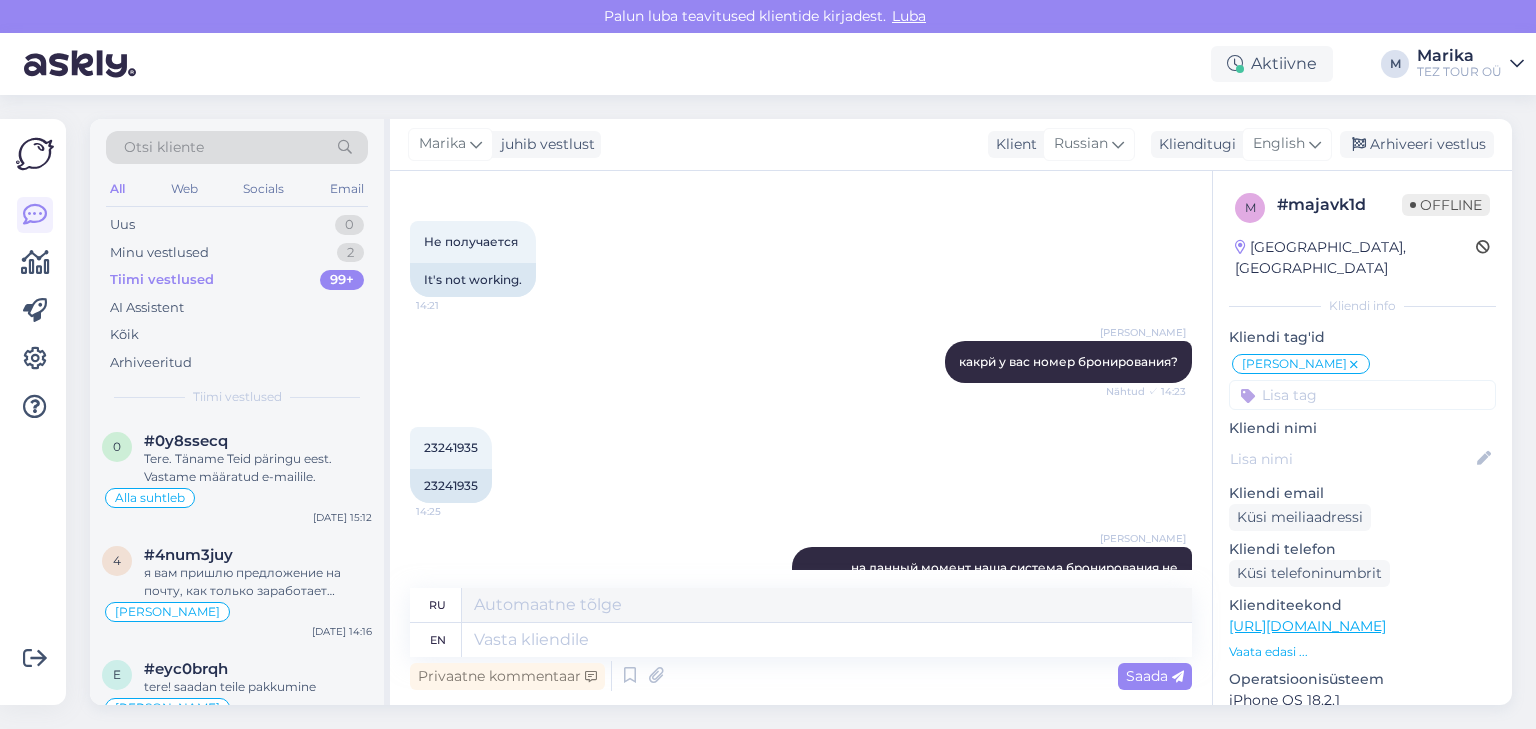 scroll, scrollTop: 1973, scrollLeft: 0, axis: vertical 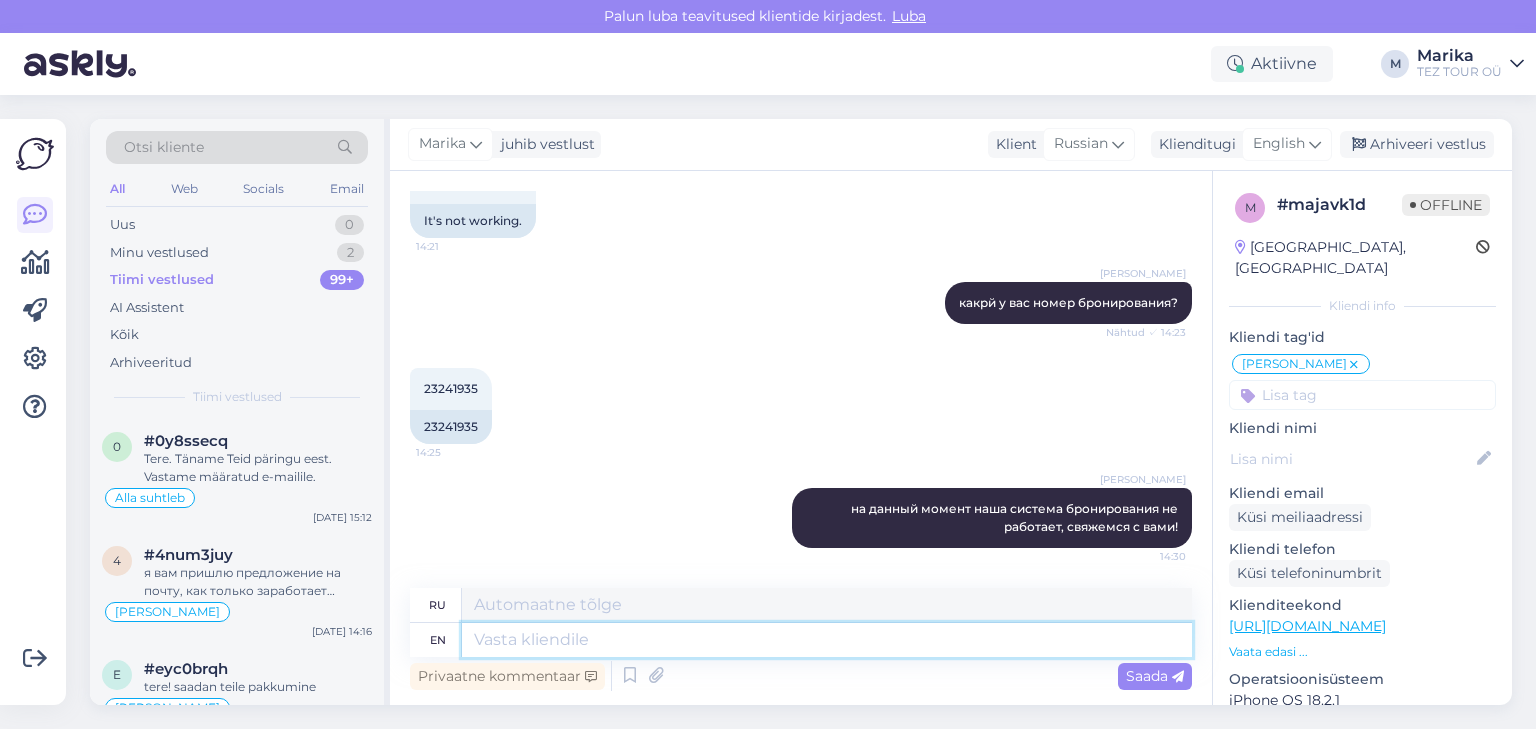 click at bounding box center [827, 640] 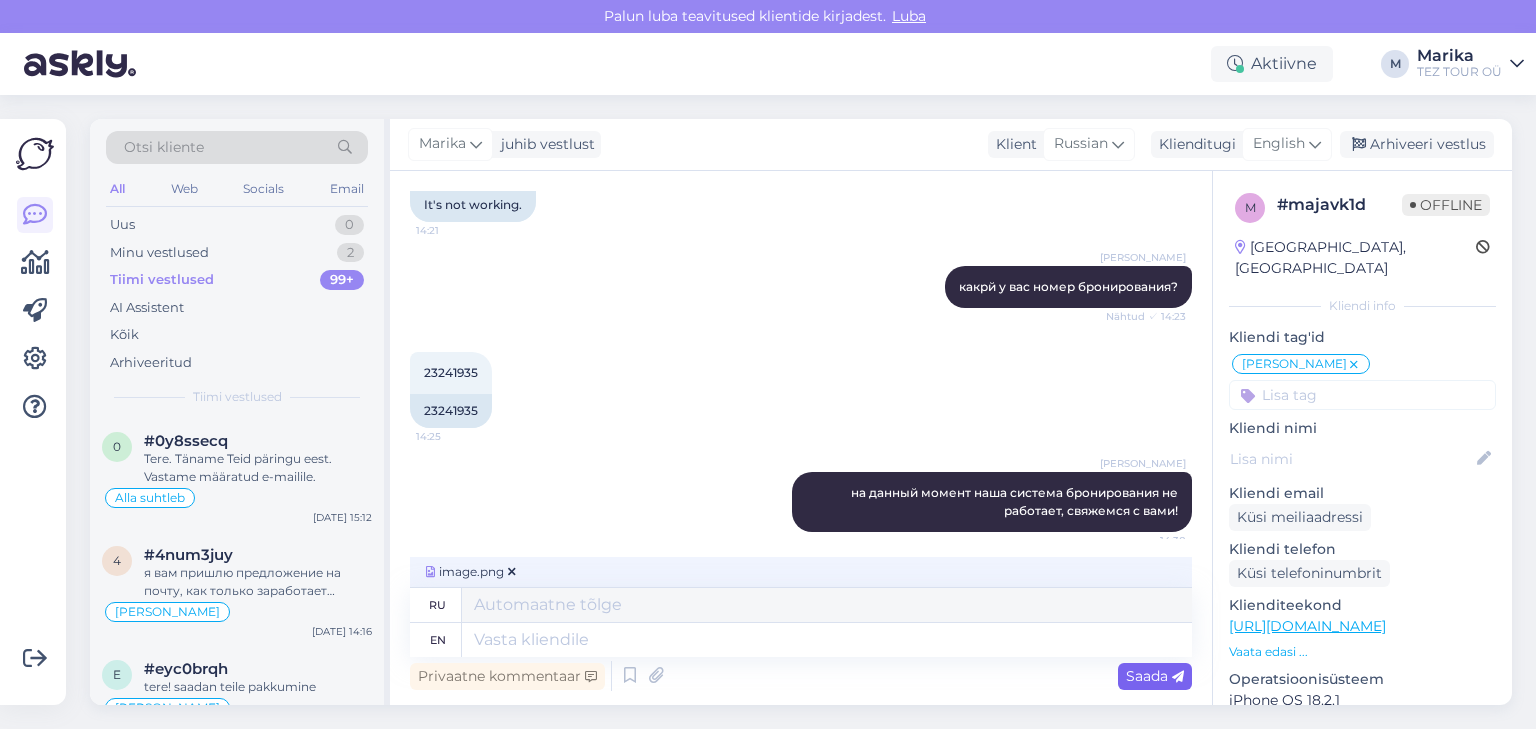 click on "Saada" at bounding box center (1155, 676) 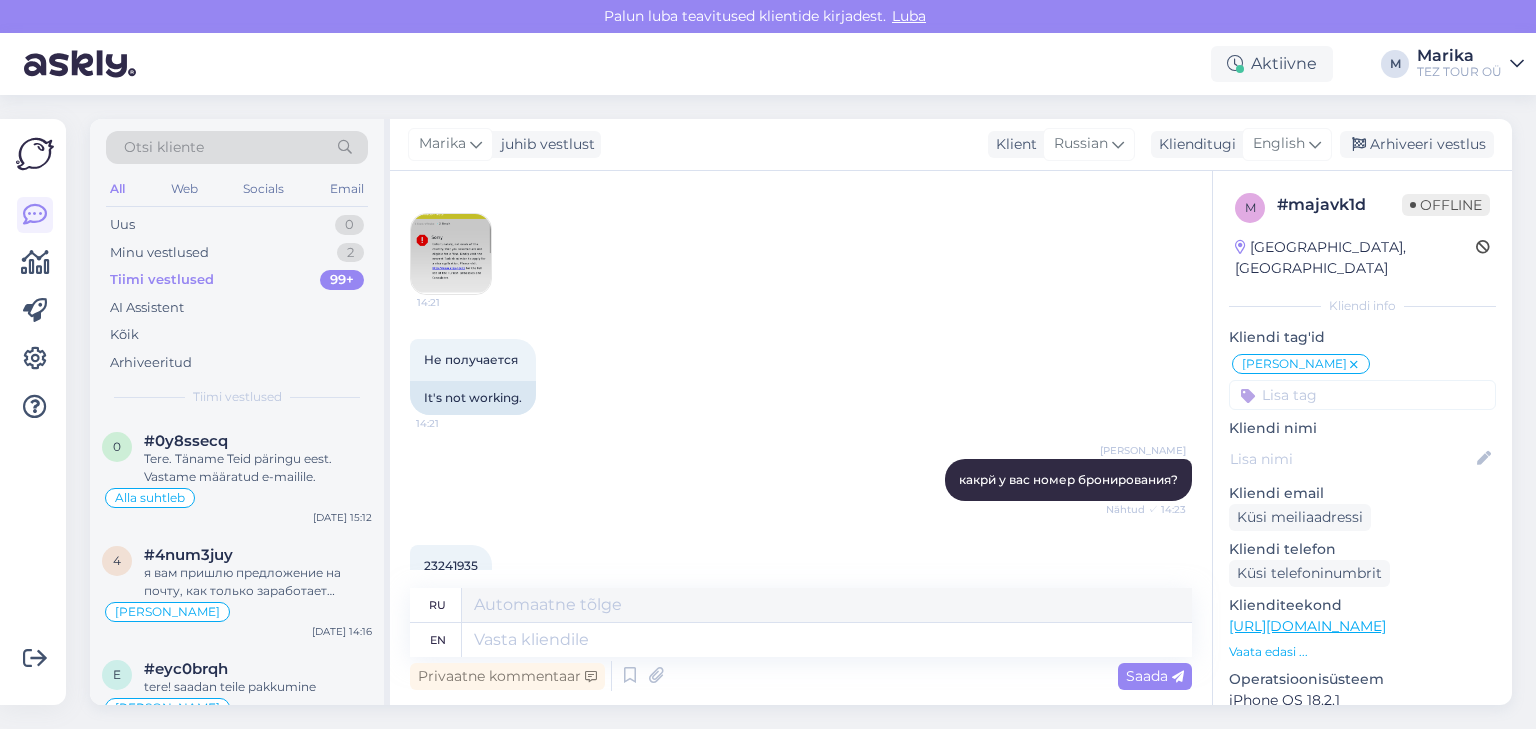 scroll, scrollTop: 1779, scrollLeft: 0, axis: vertical 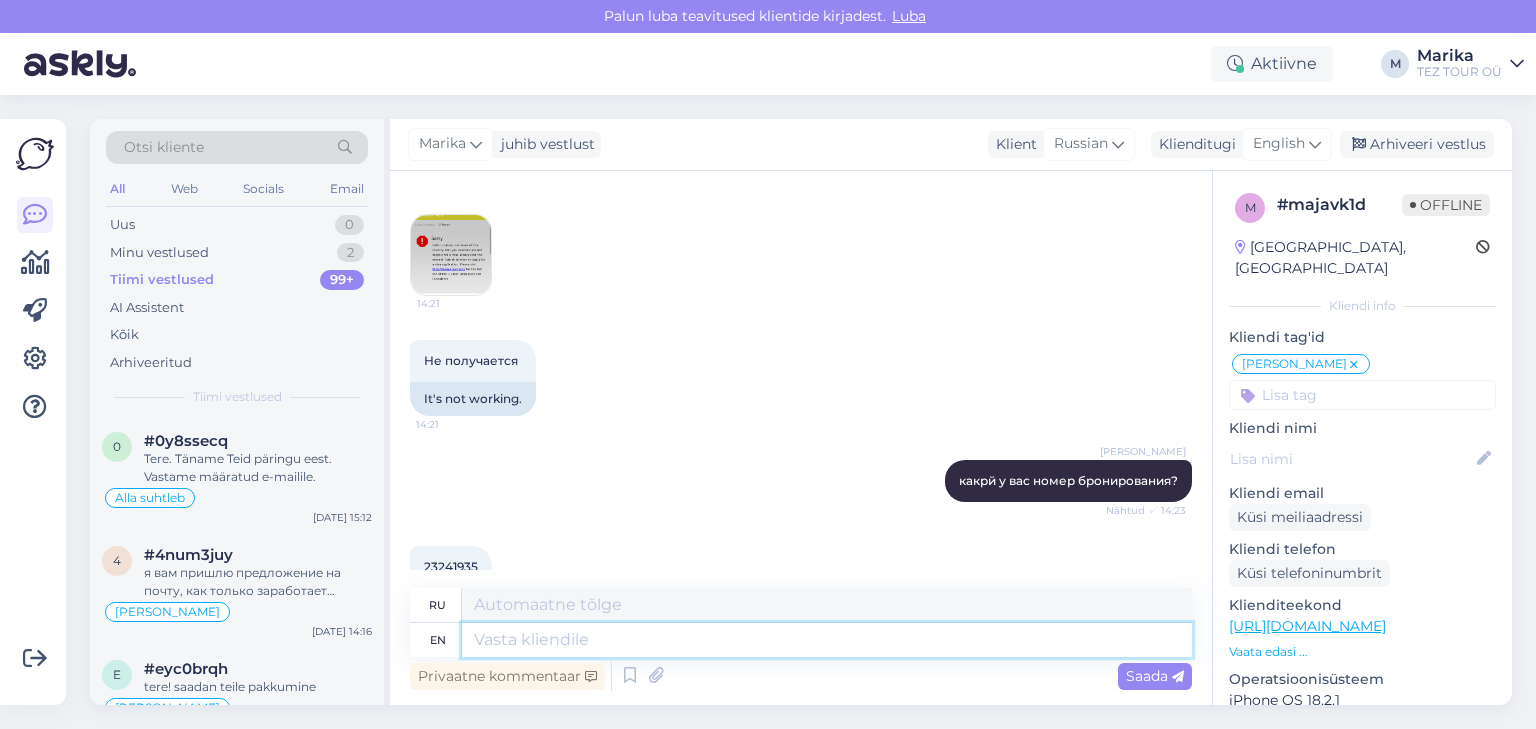 click at bounding box center [827, 640] 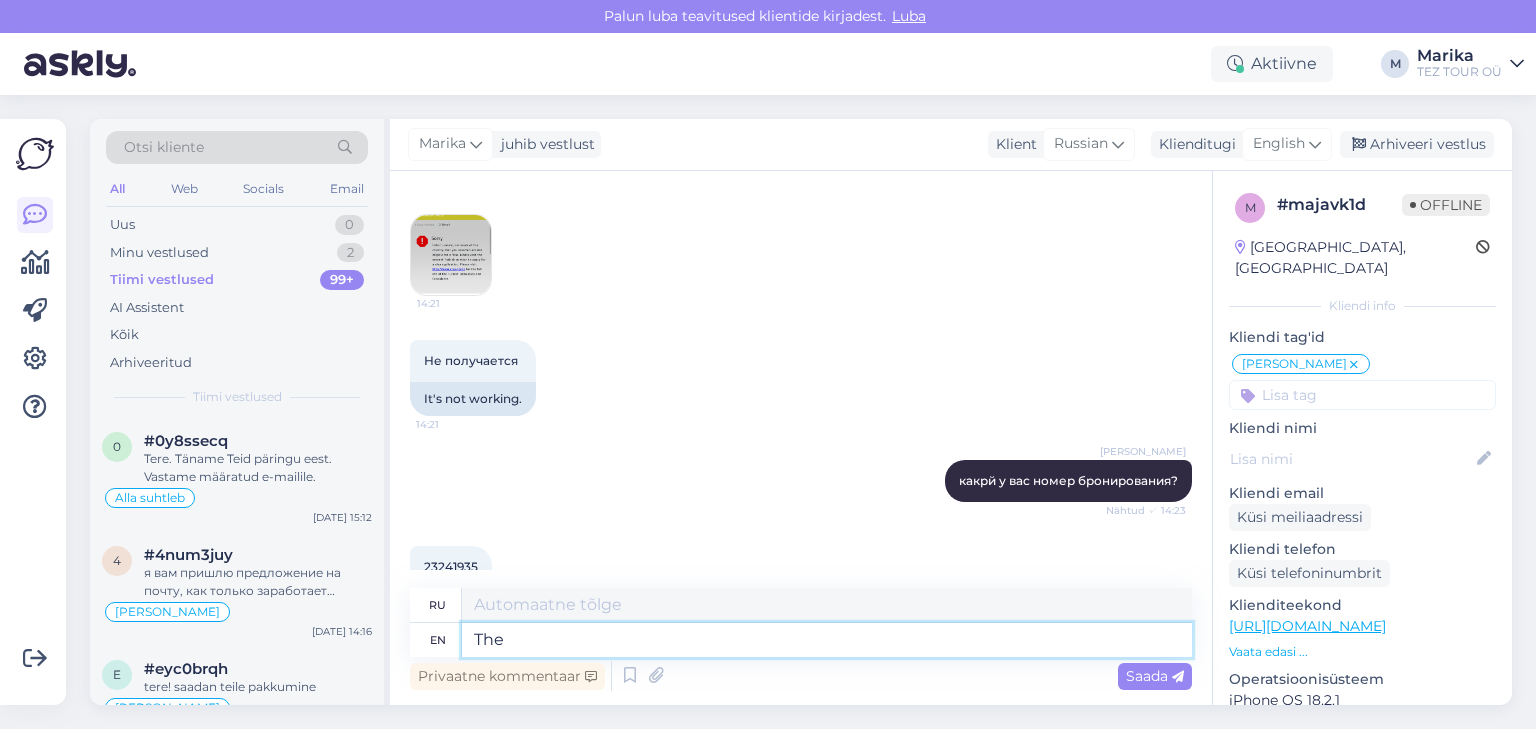 type on "The" 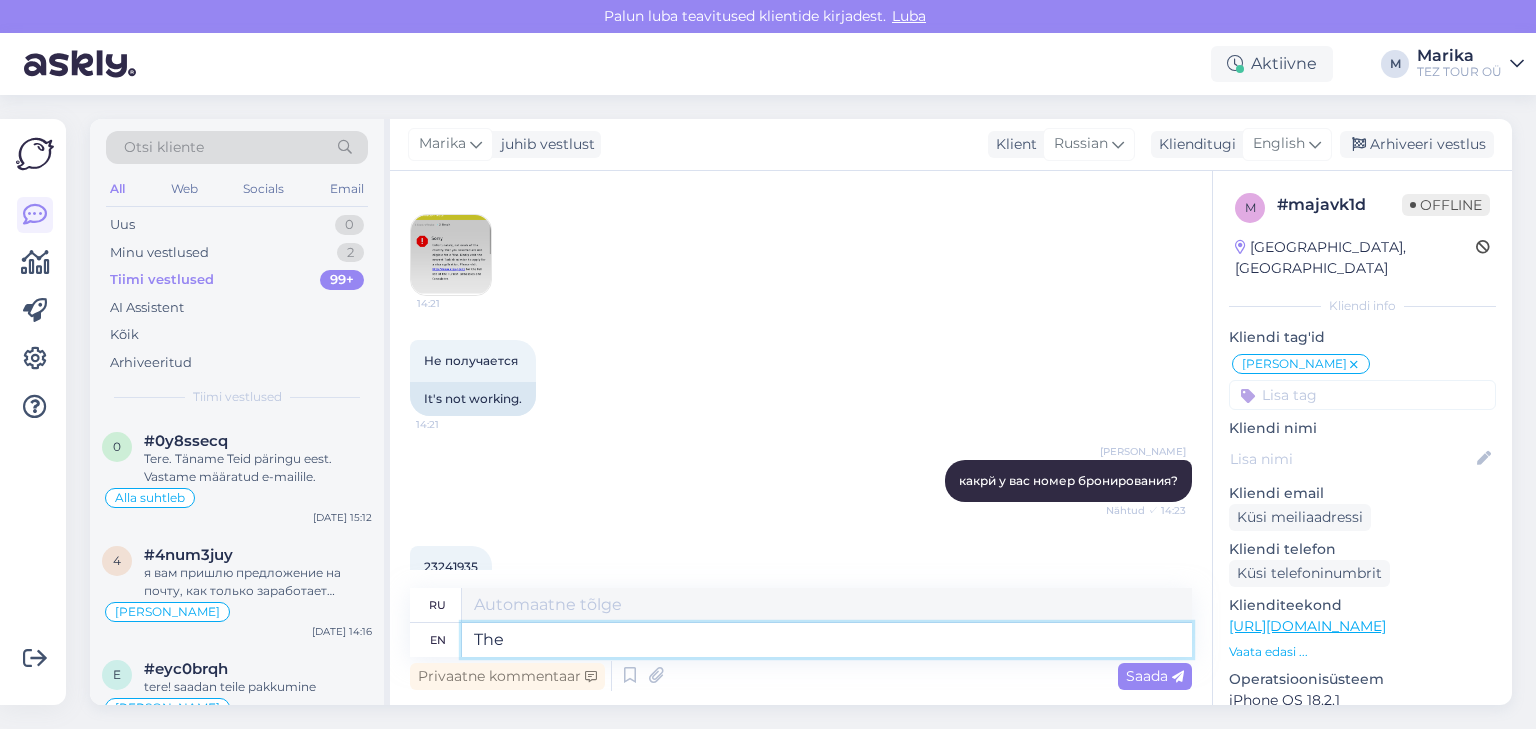 type on "The" 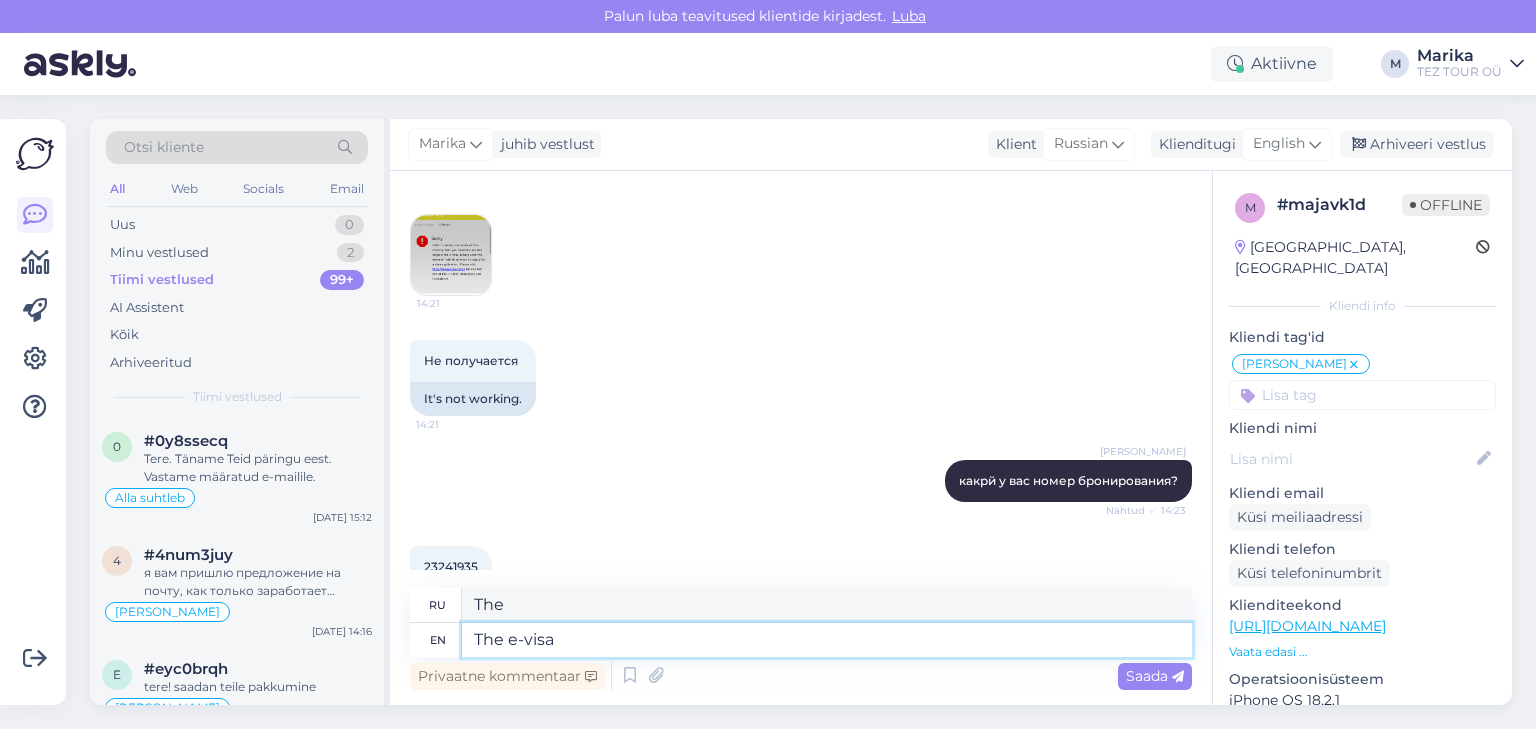 type on "The e-visa" 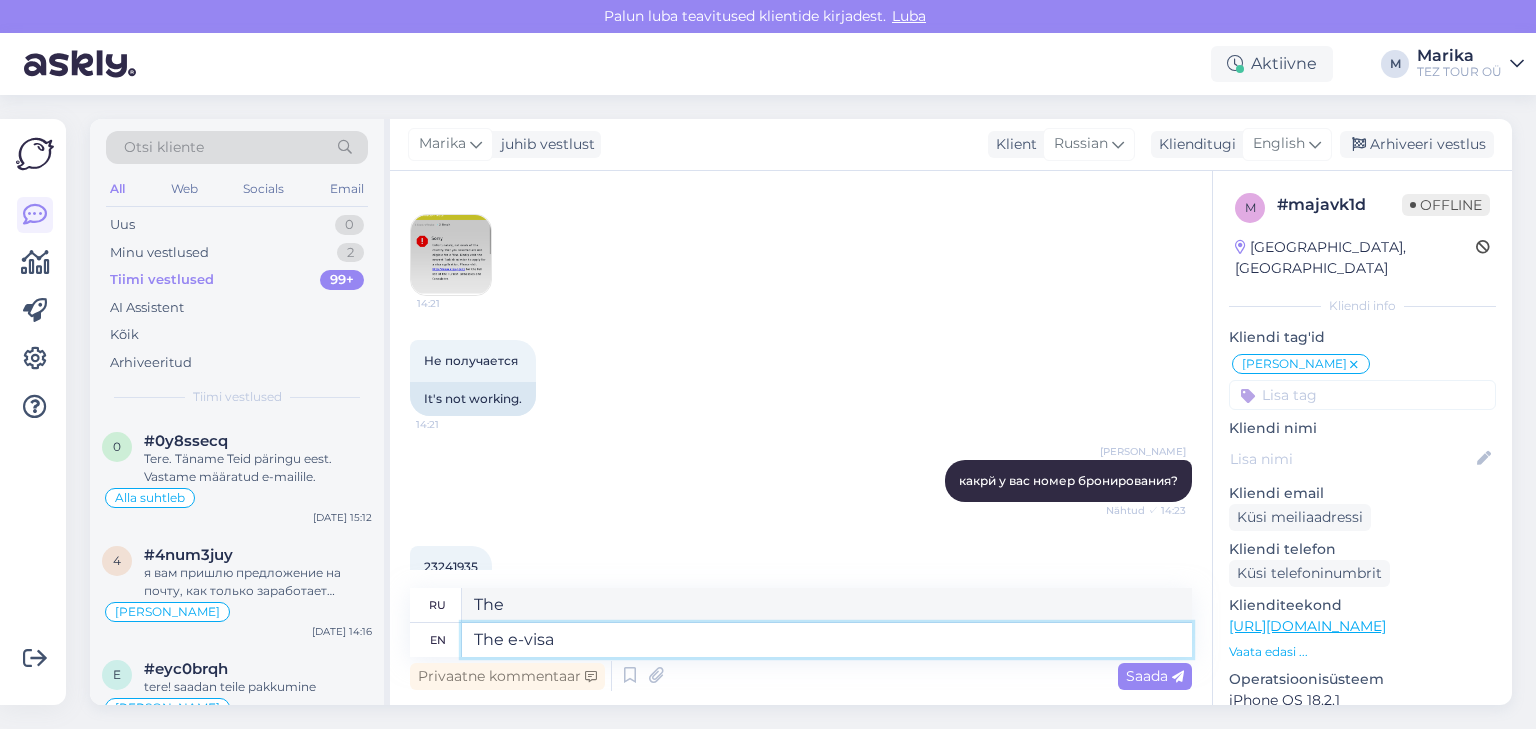 type on "Электронная виза" 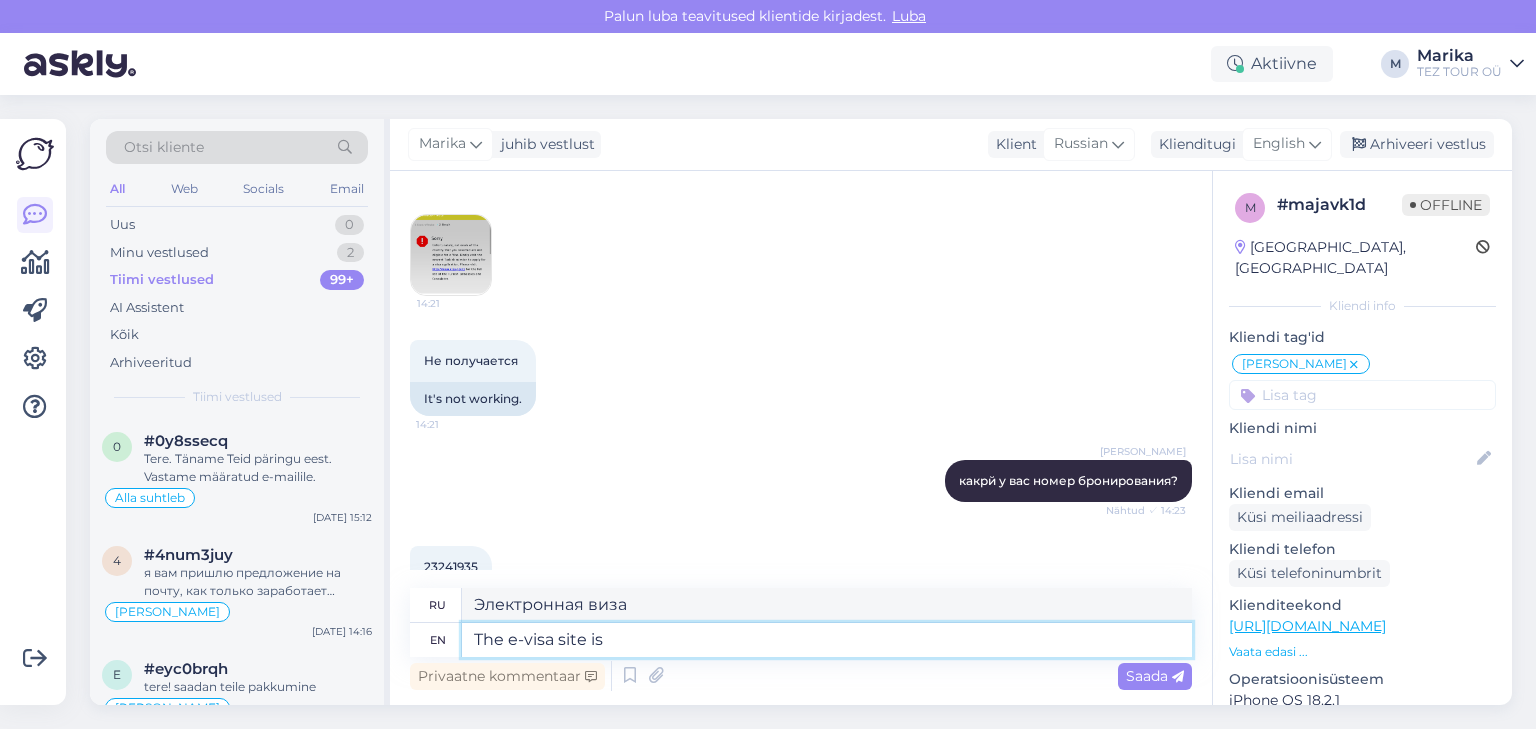 type on "The e-visa site is" 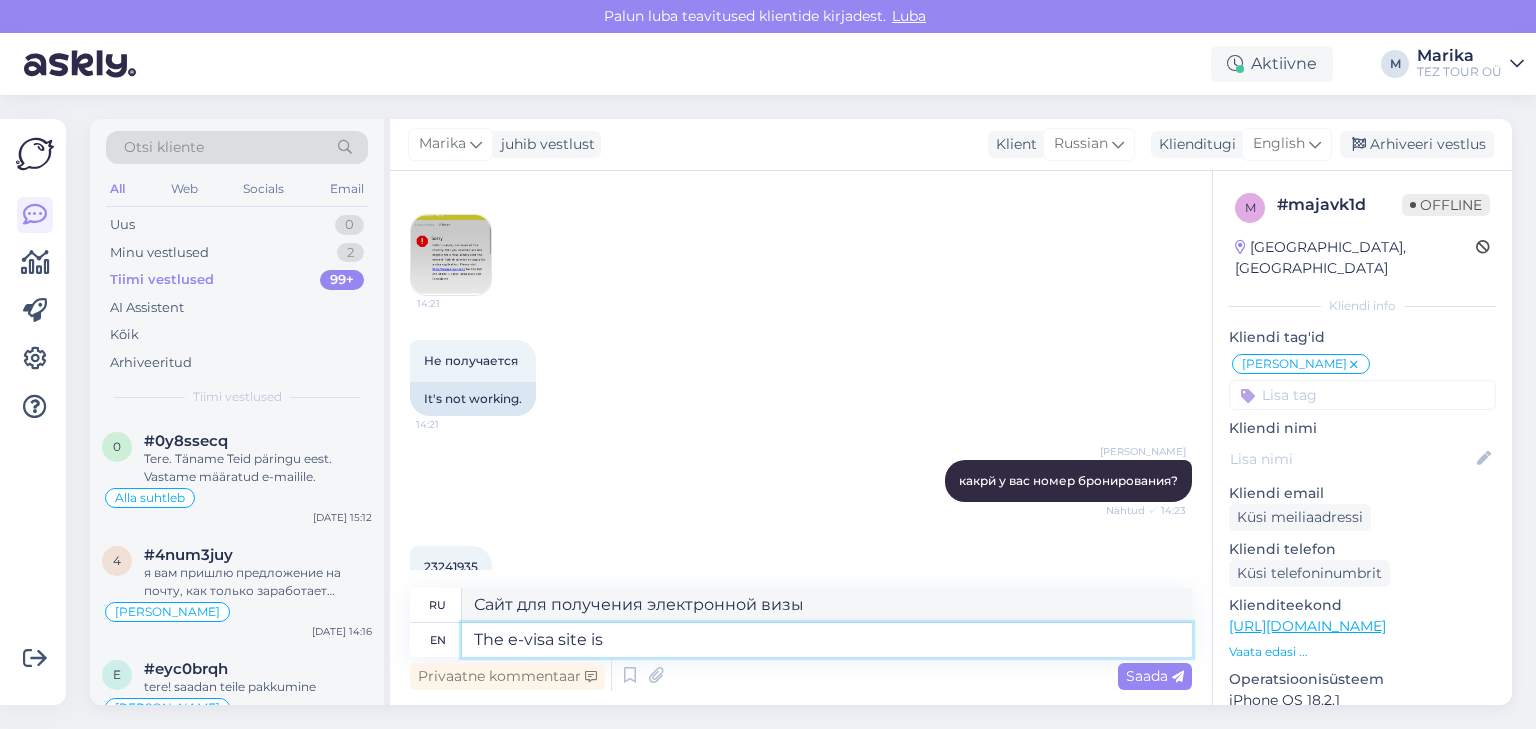 type on "Сайт для получения электронной визы:" 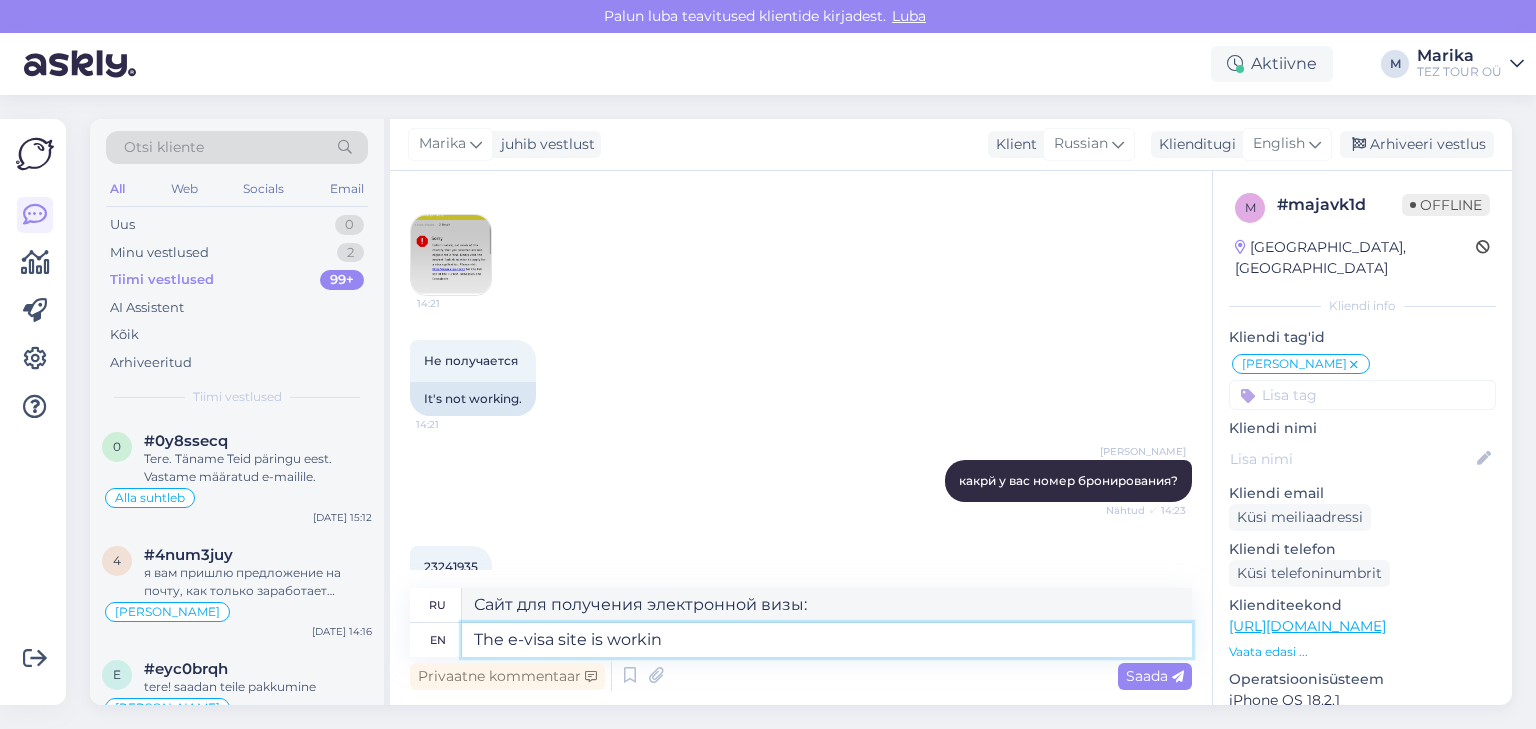 type on "The e-visa site is working" 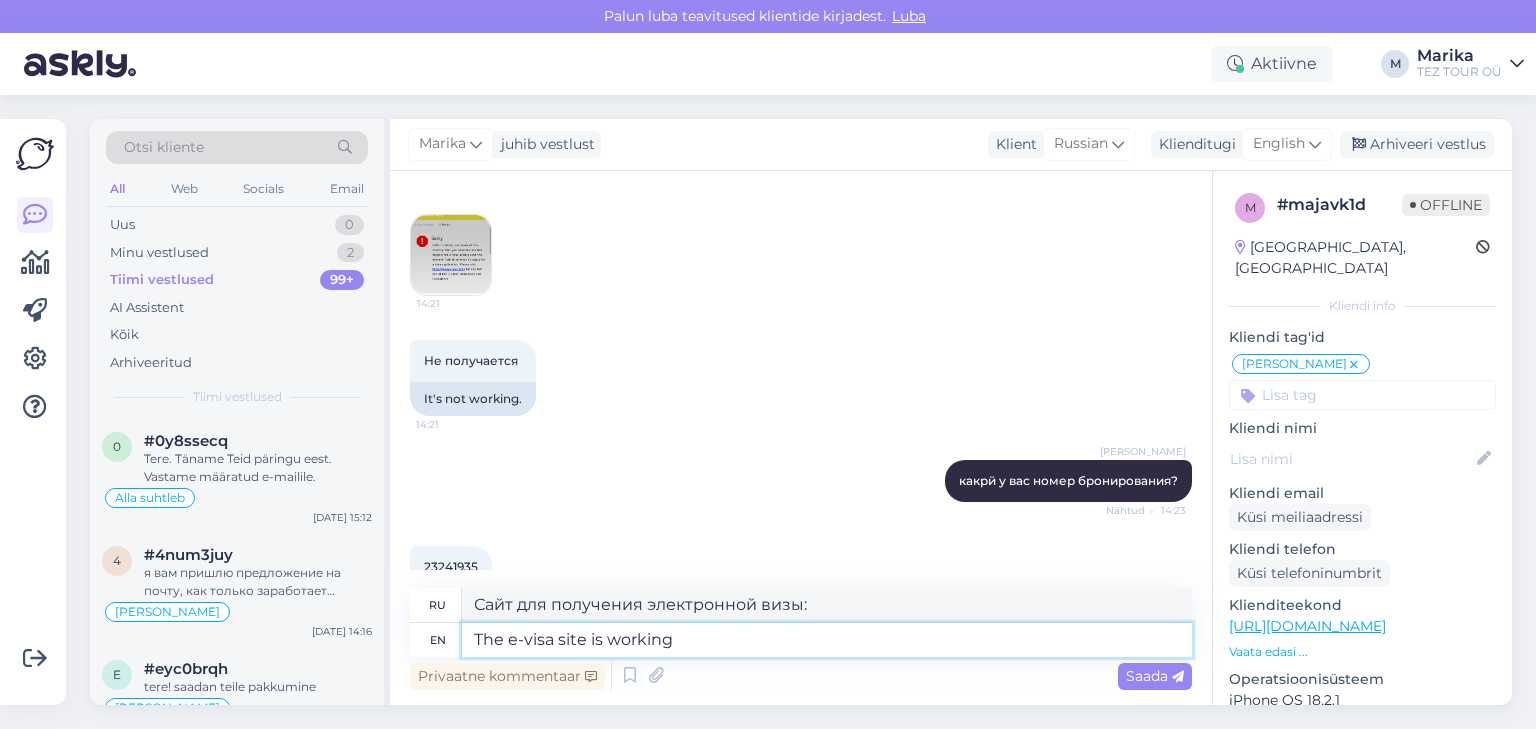 type on "Сайт для оформления электронной визы работает." 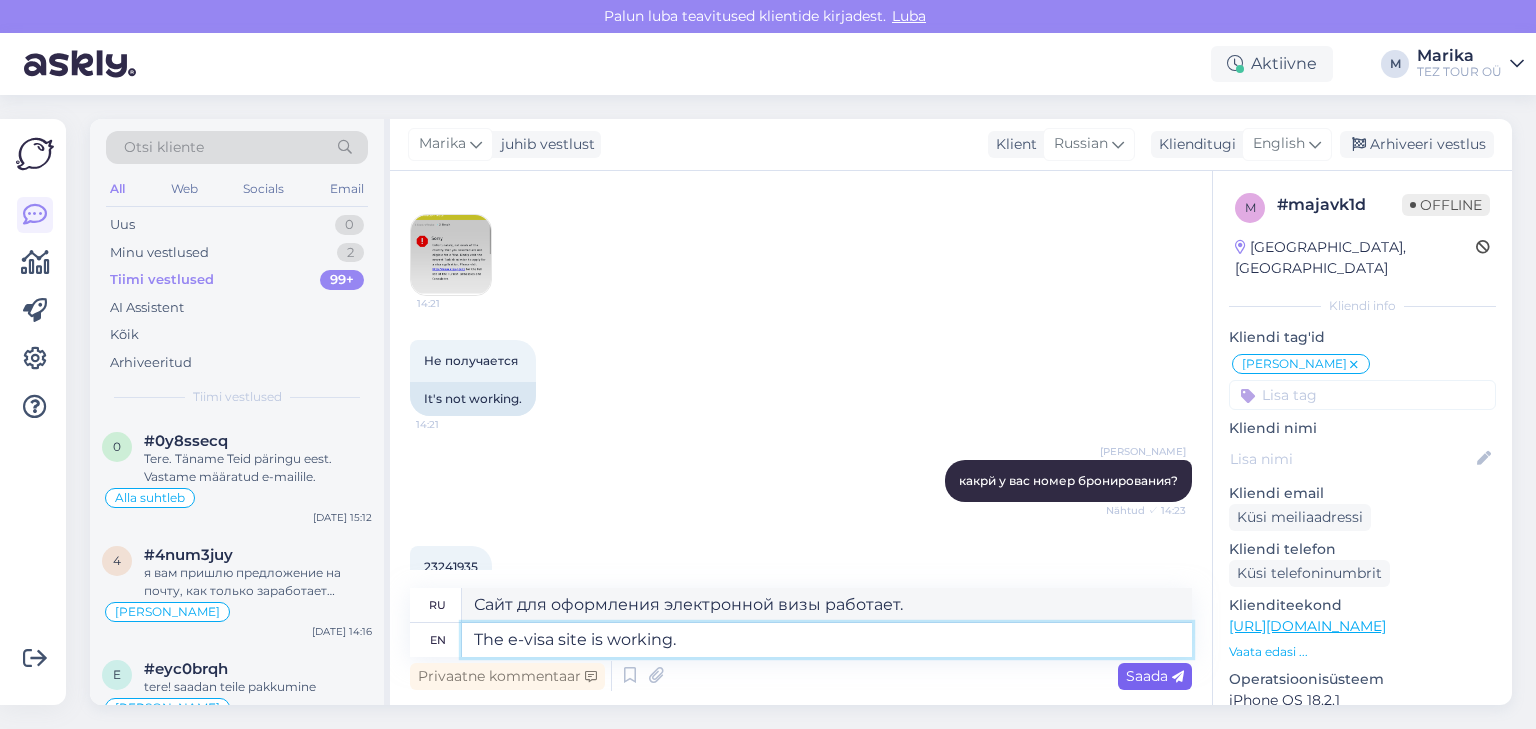 type on "The e-visa site is working." 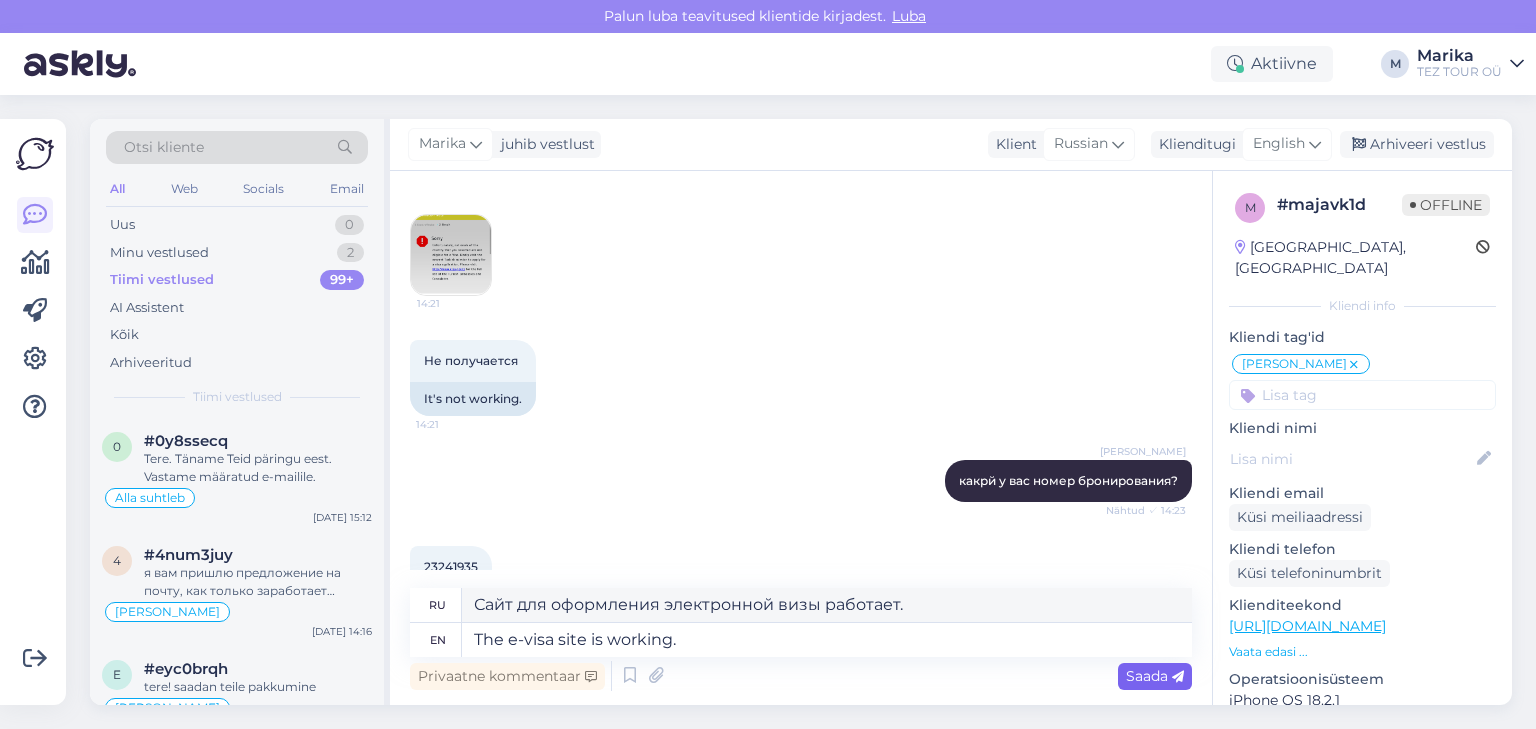 type on "Сайт для оформления электронных виз работает." 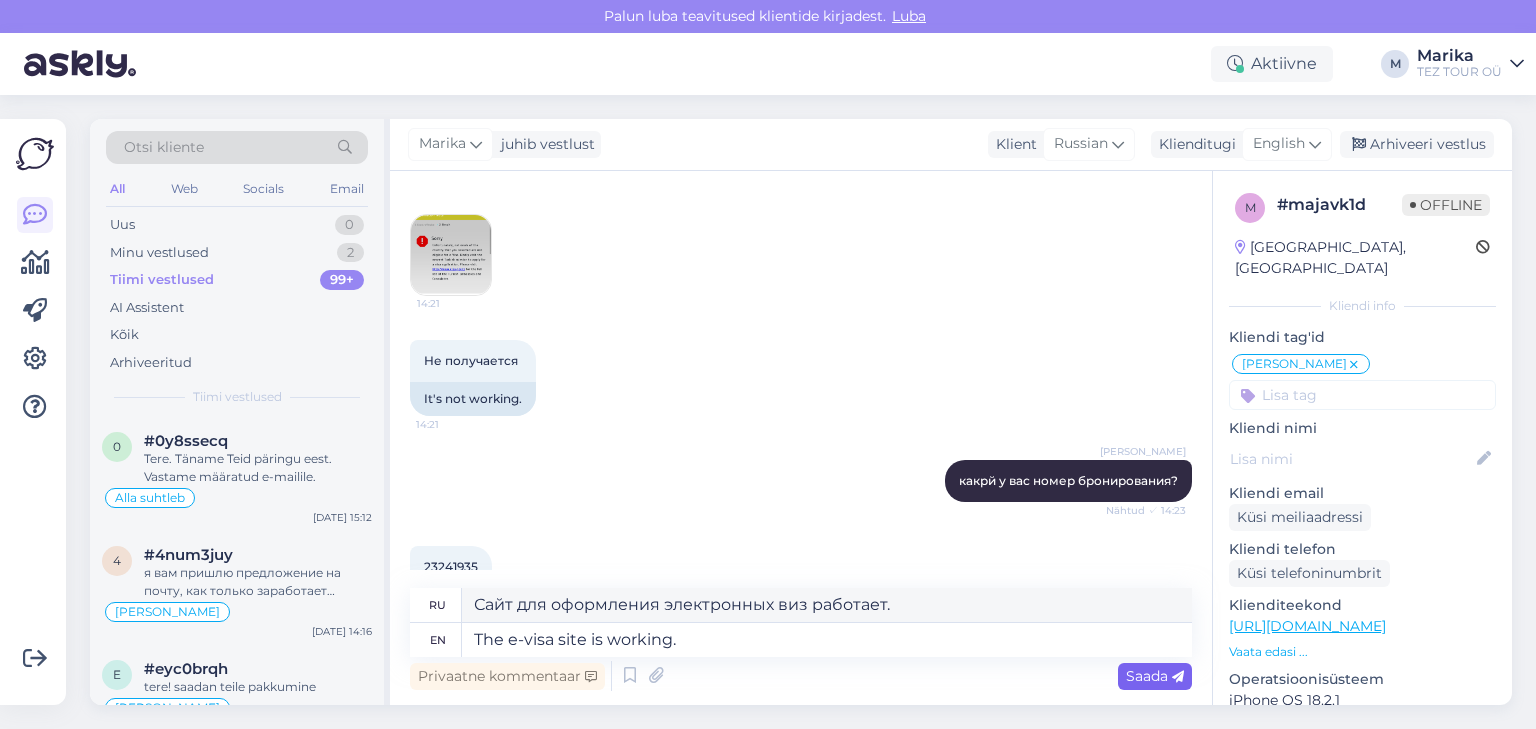 click on "Saada" at bounding box center [1155, 676] 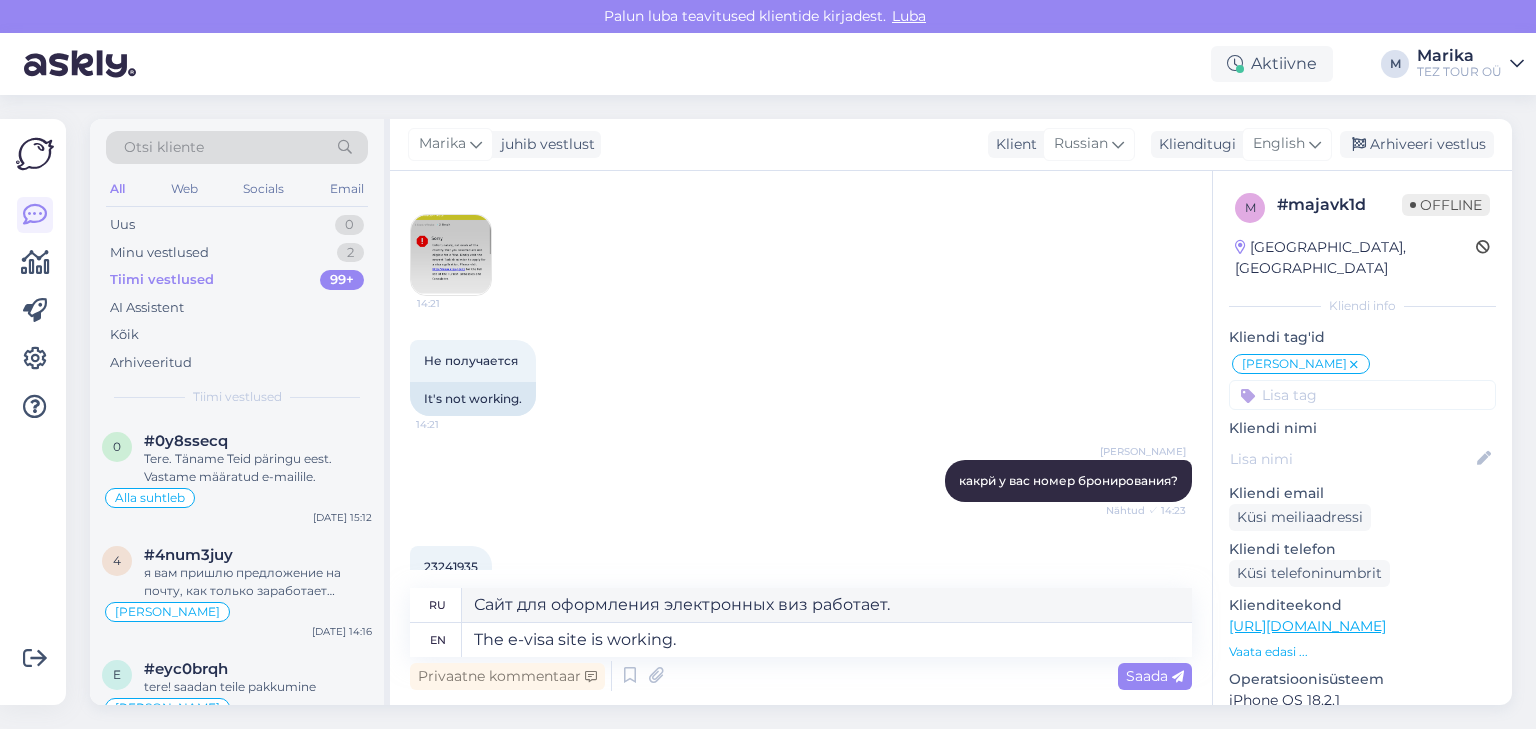 type 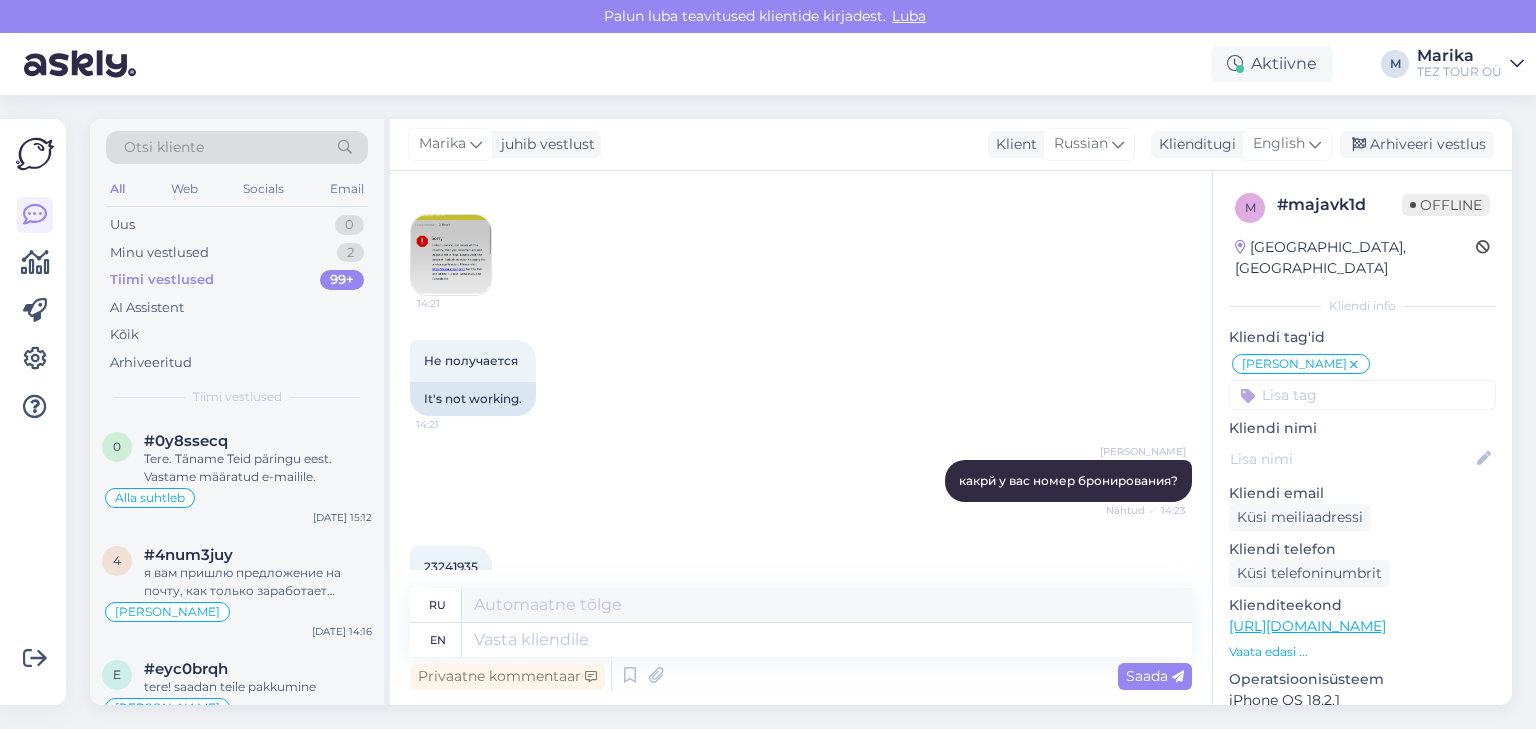 scroll, scrollTop: 2219, scrollLeft: 0, axis: vertical 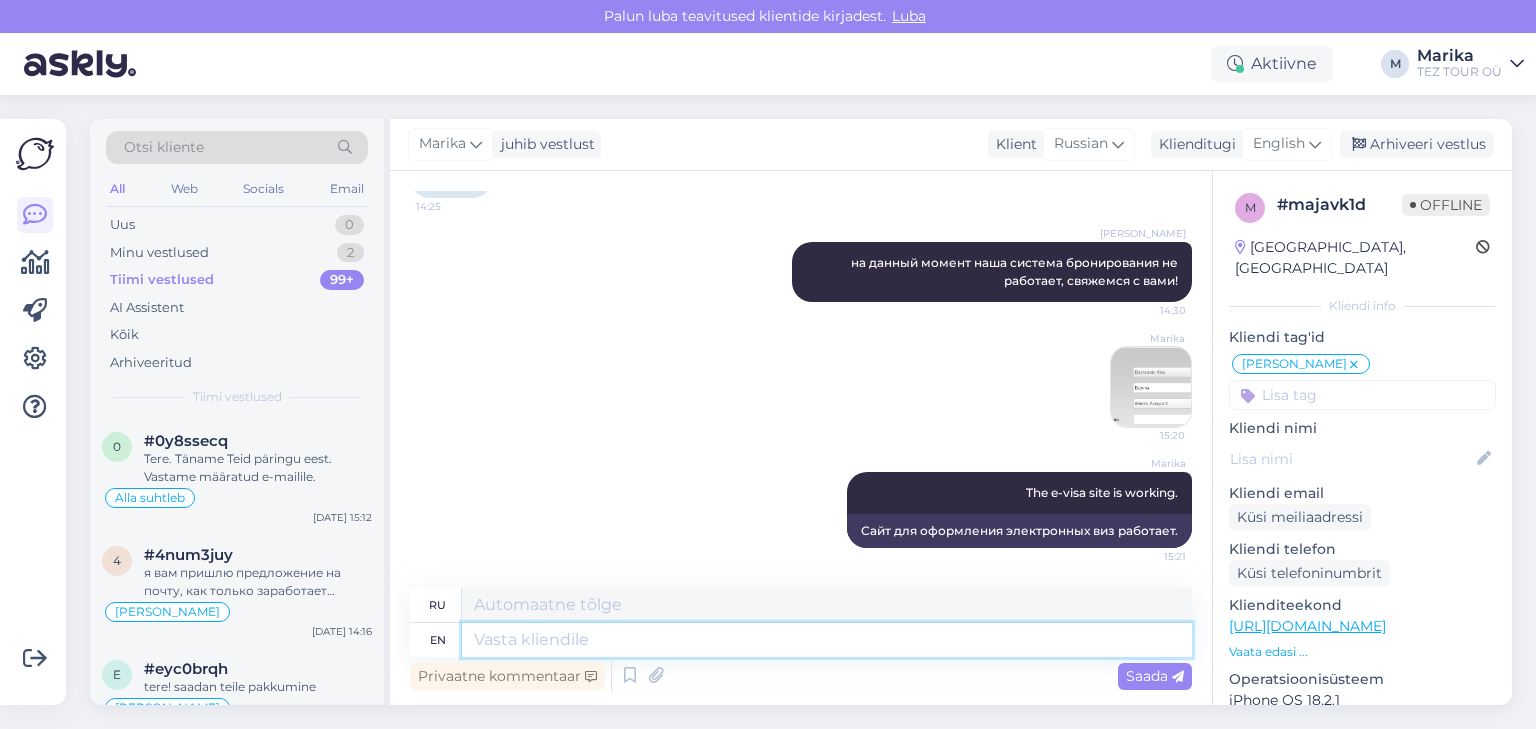 click at bounding box center (827, 640) 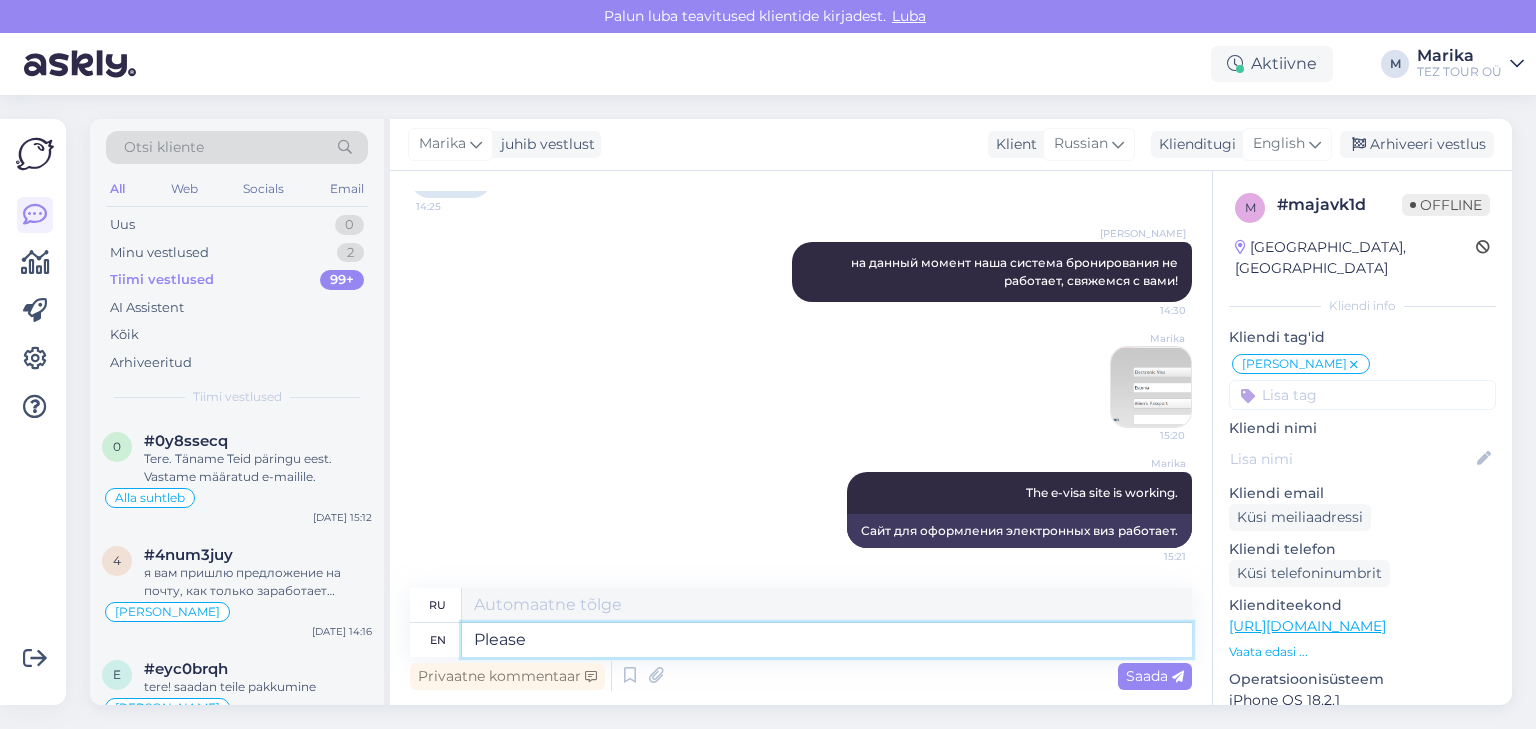 type on "Please t" 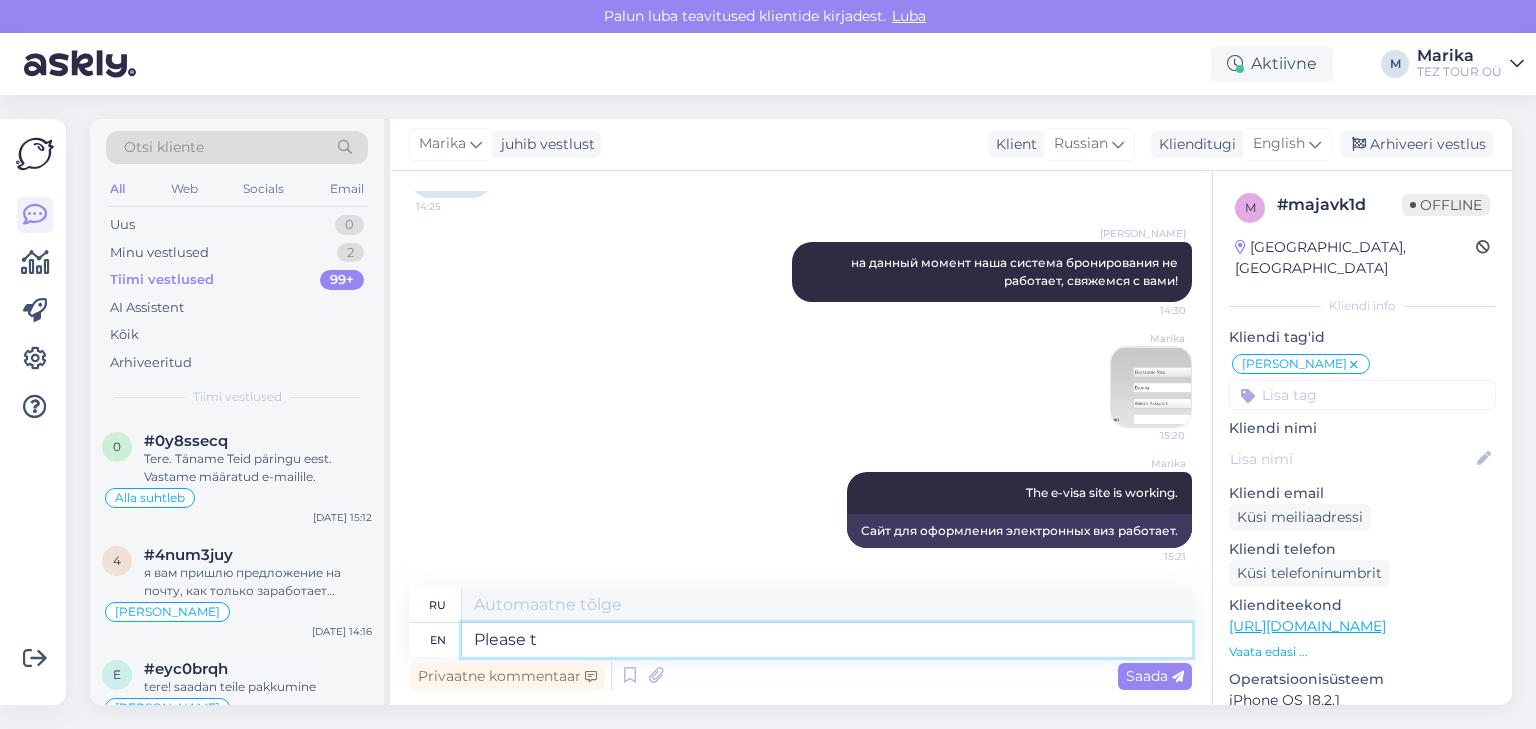 type on "Пожалуйста" 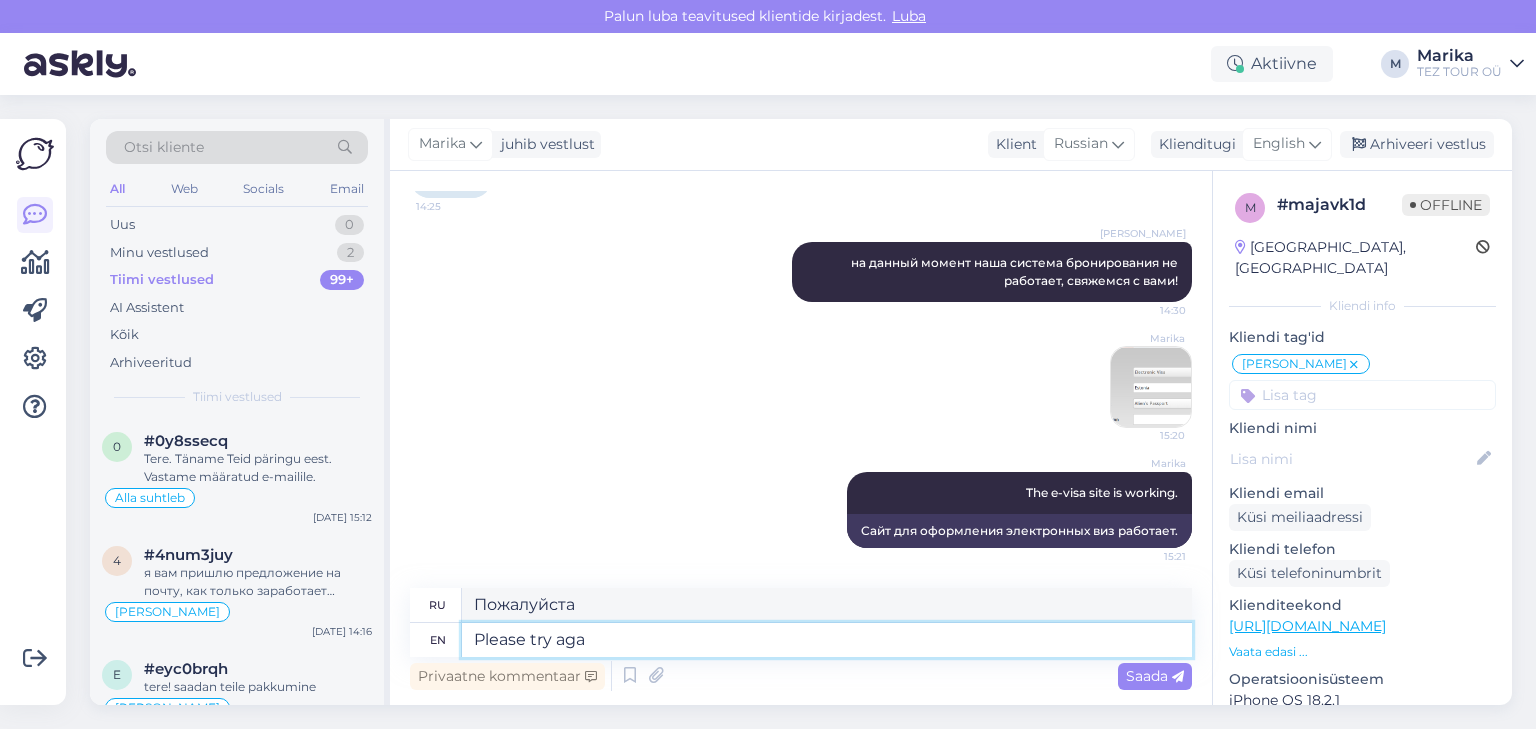 type on "Please try agai" 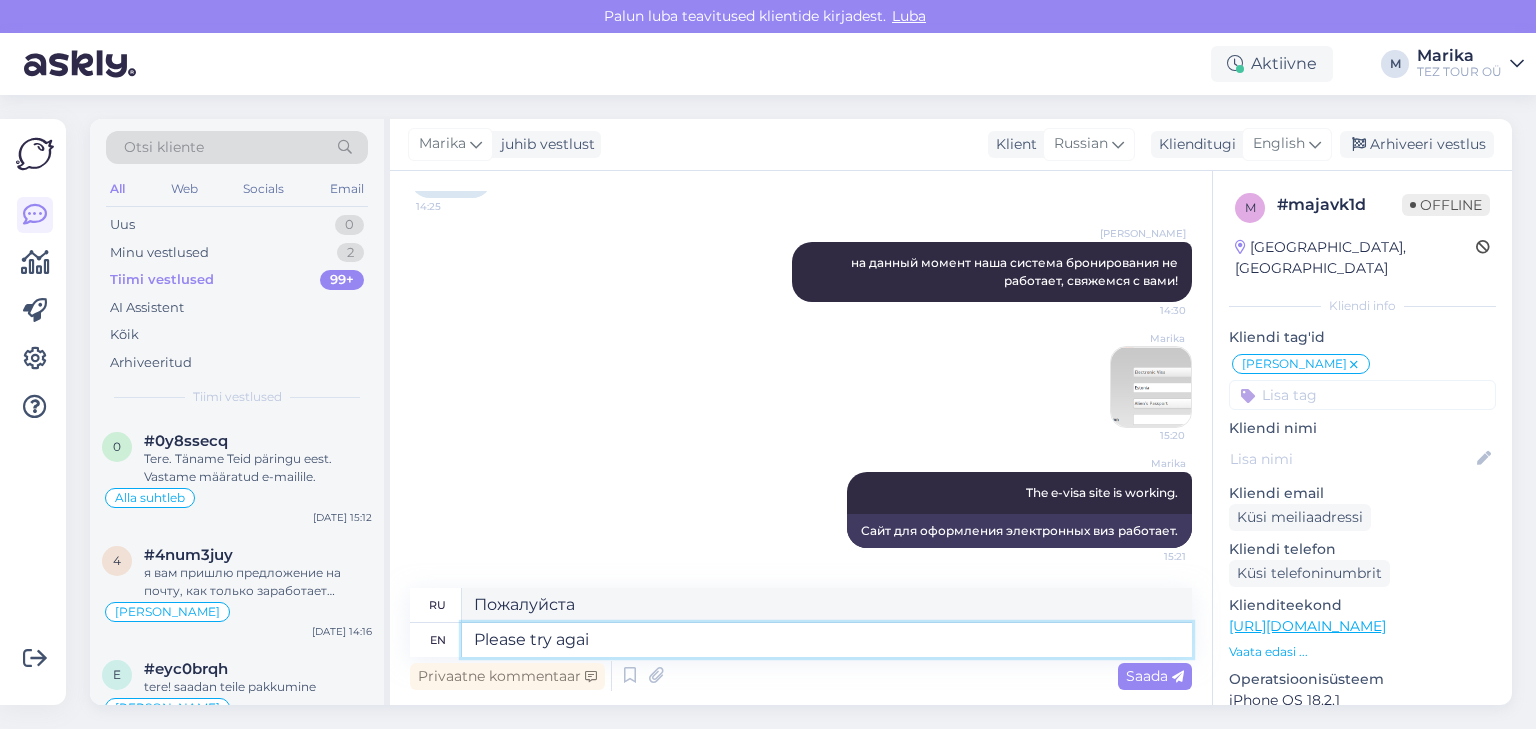 type on "Пожалуйста, попробуйте" 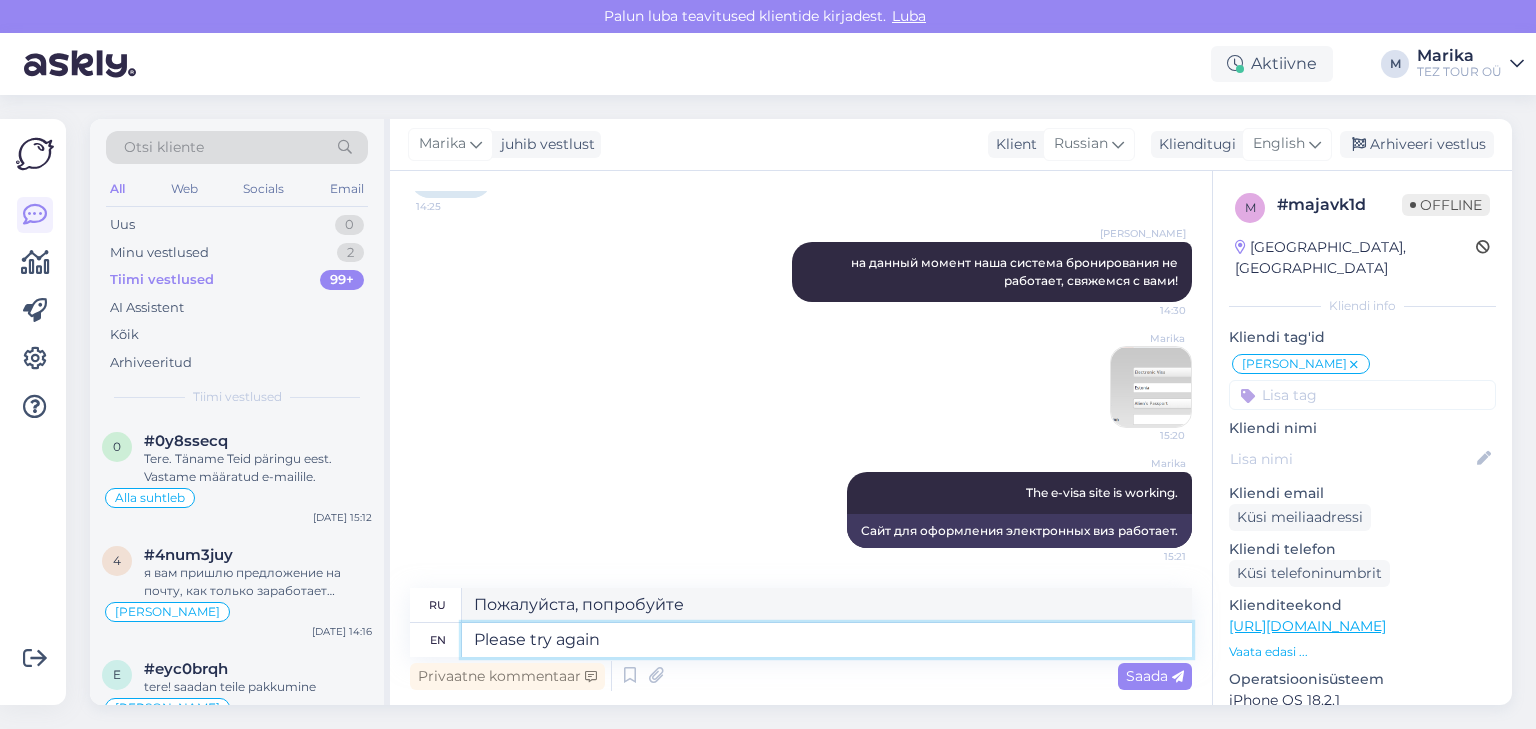type on "Please try again." 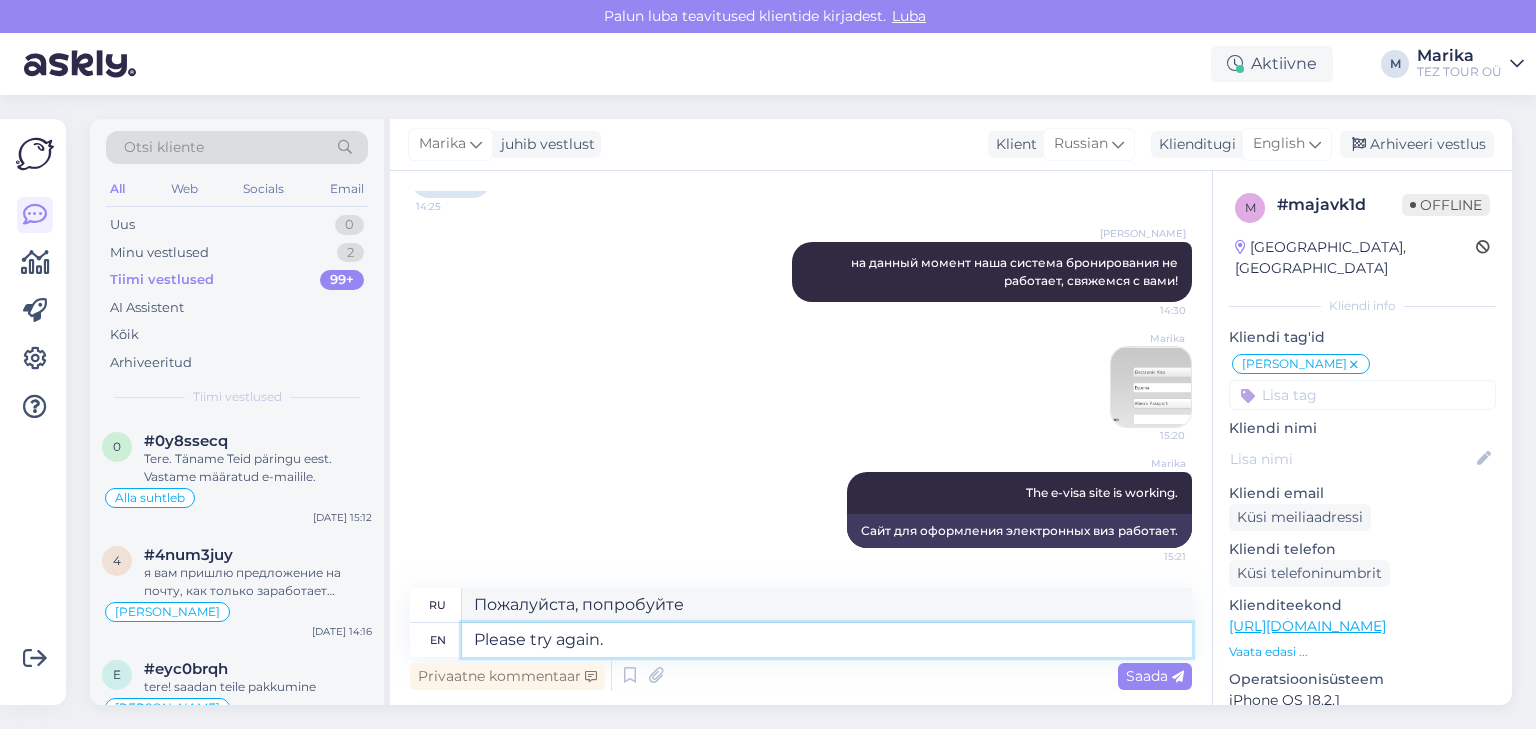 type on "Пожалуйста, попробуйте ещё раз." 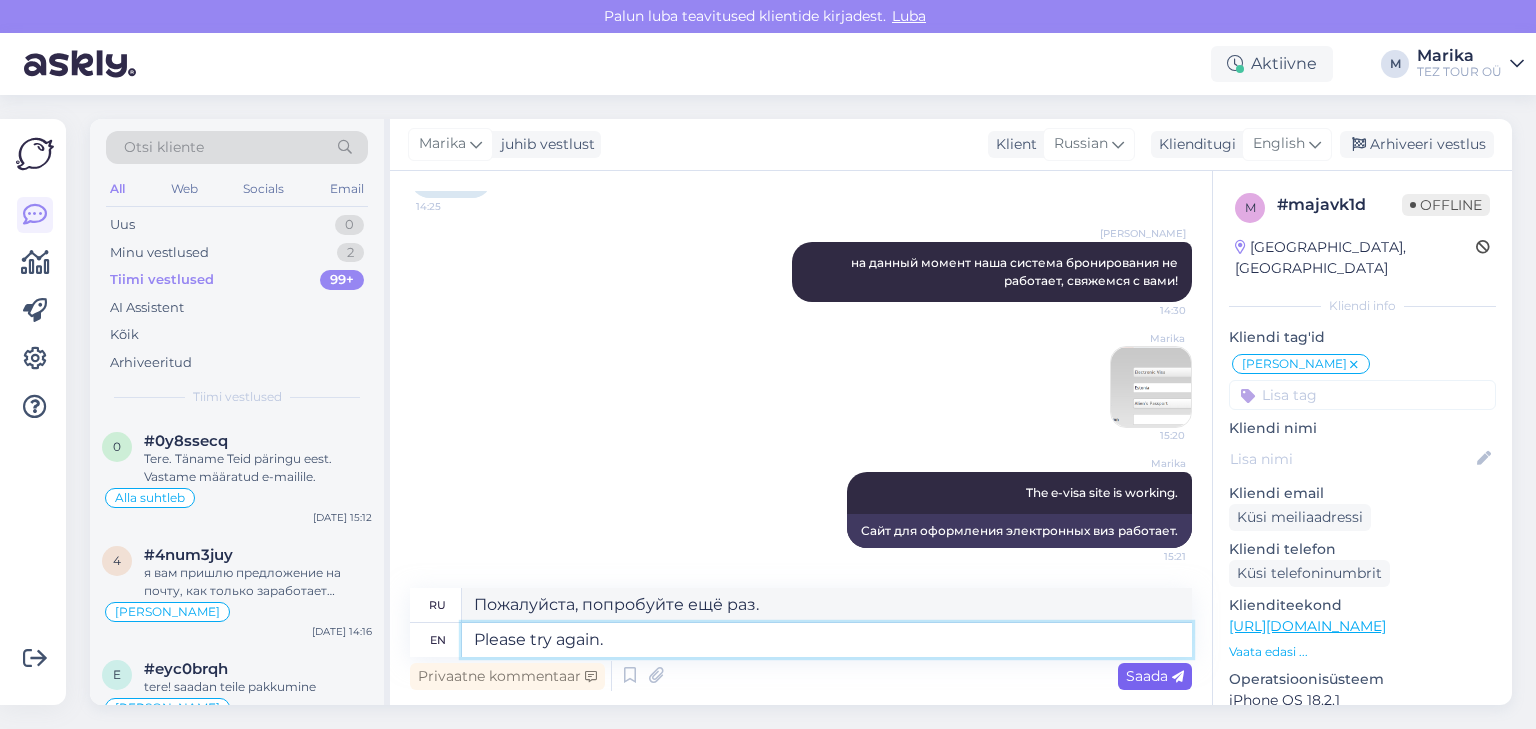type on "Please try again." 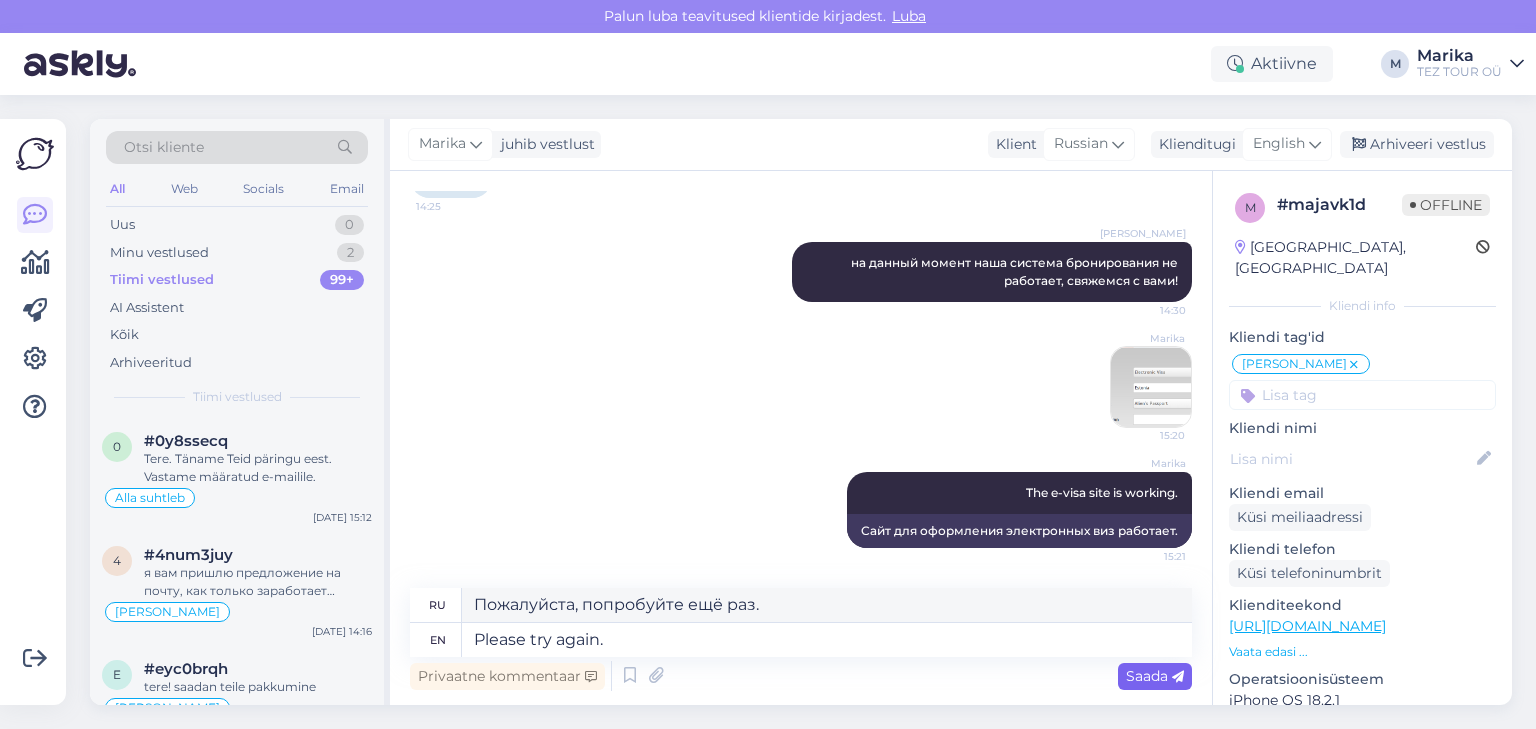 click on "Saada" at bounding box center [1155, 676] 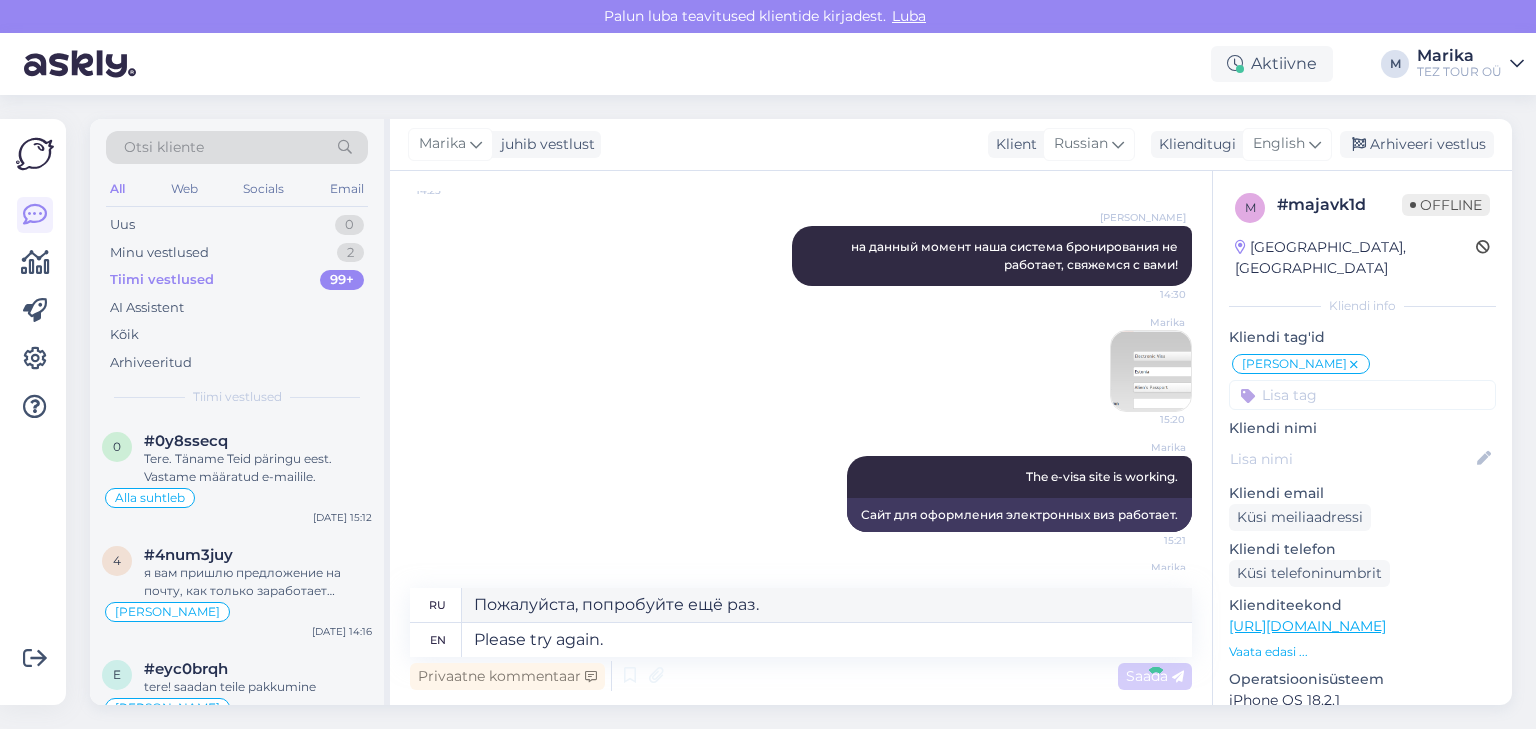 type 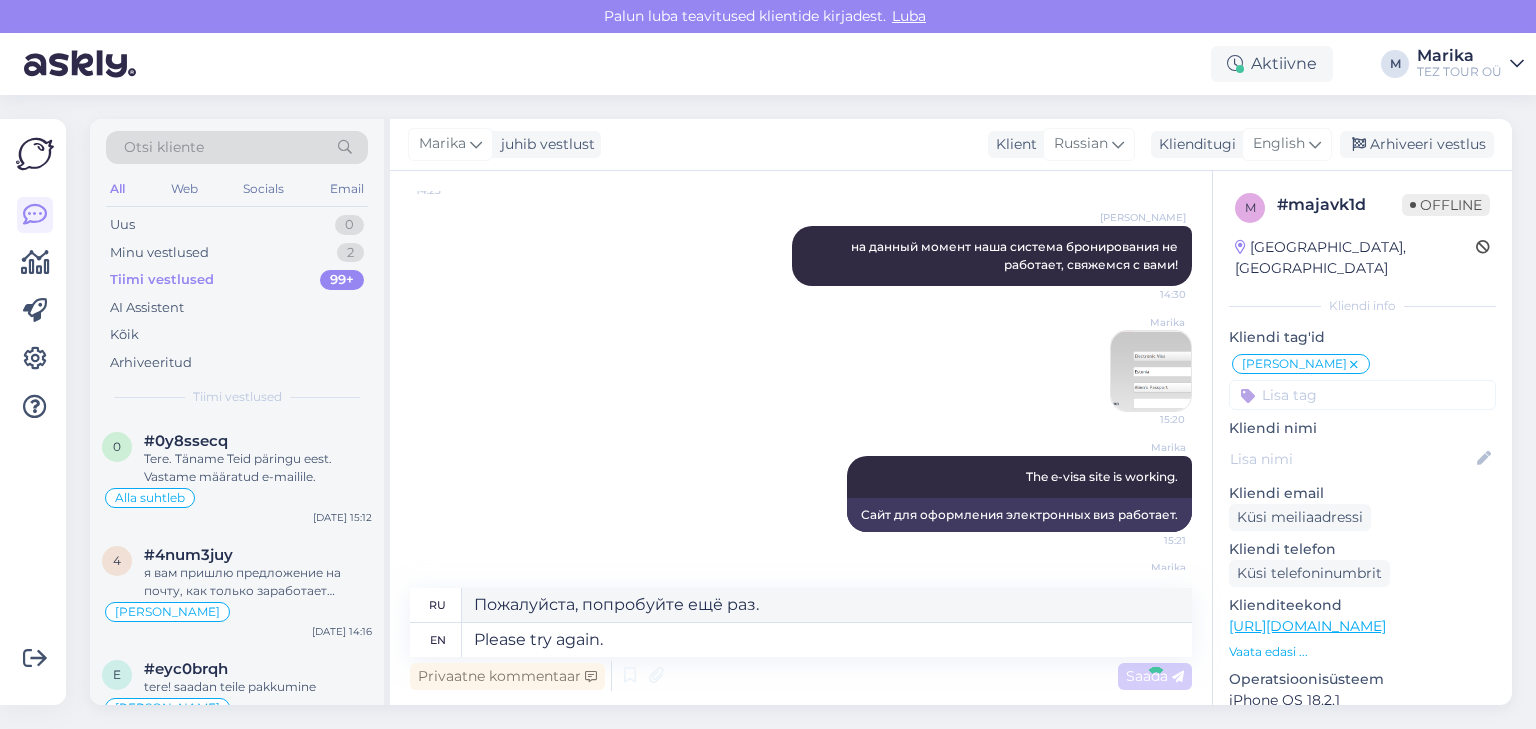 type 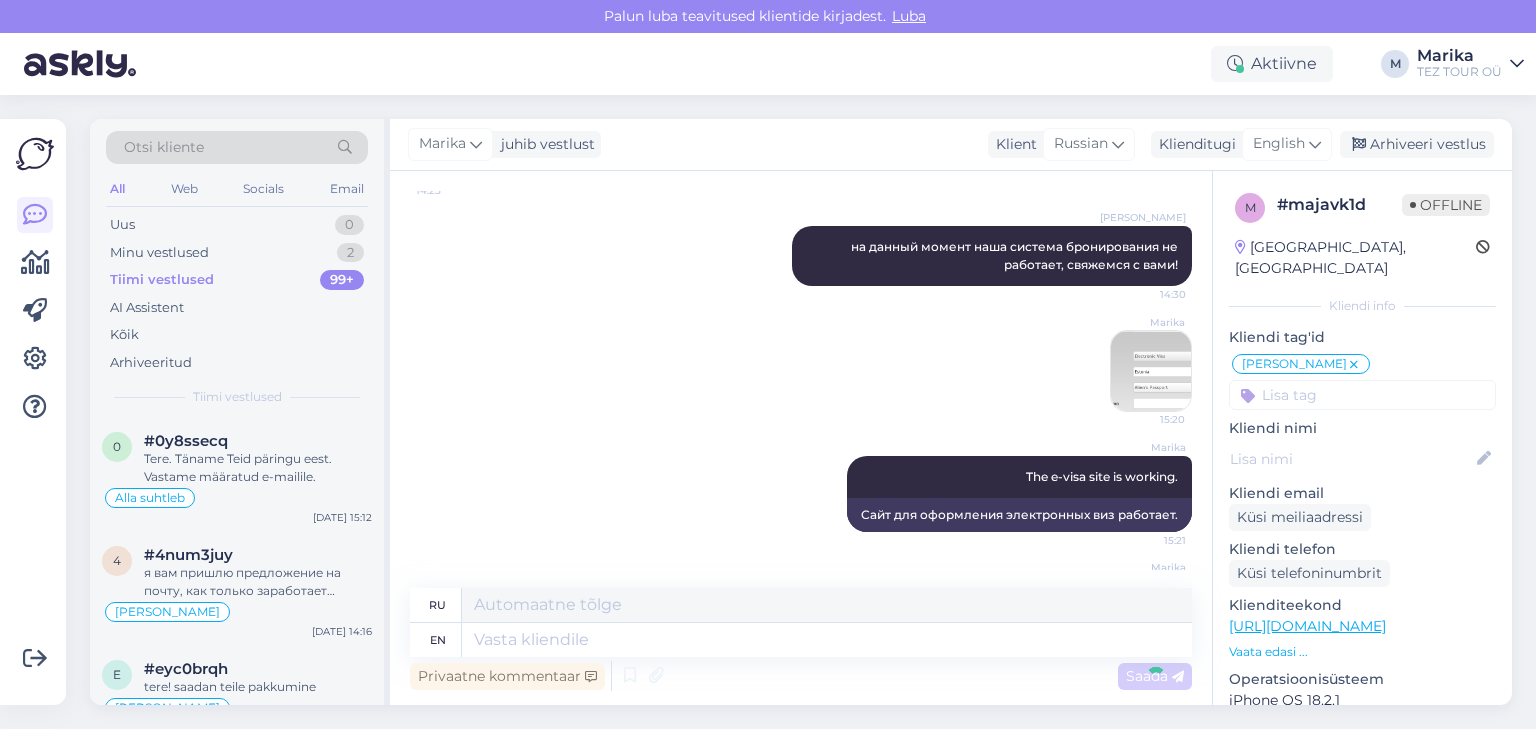 scroll, scrollTop: 2339, scrollLeft: 0, axis: vertical 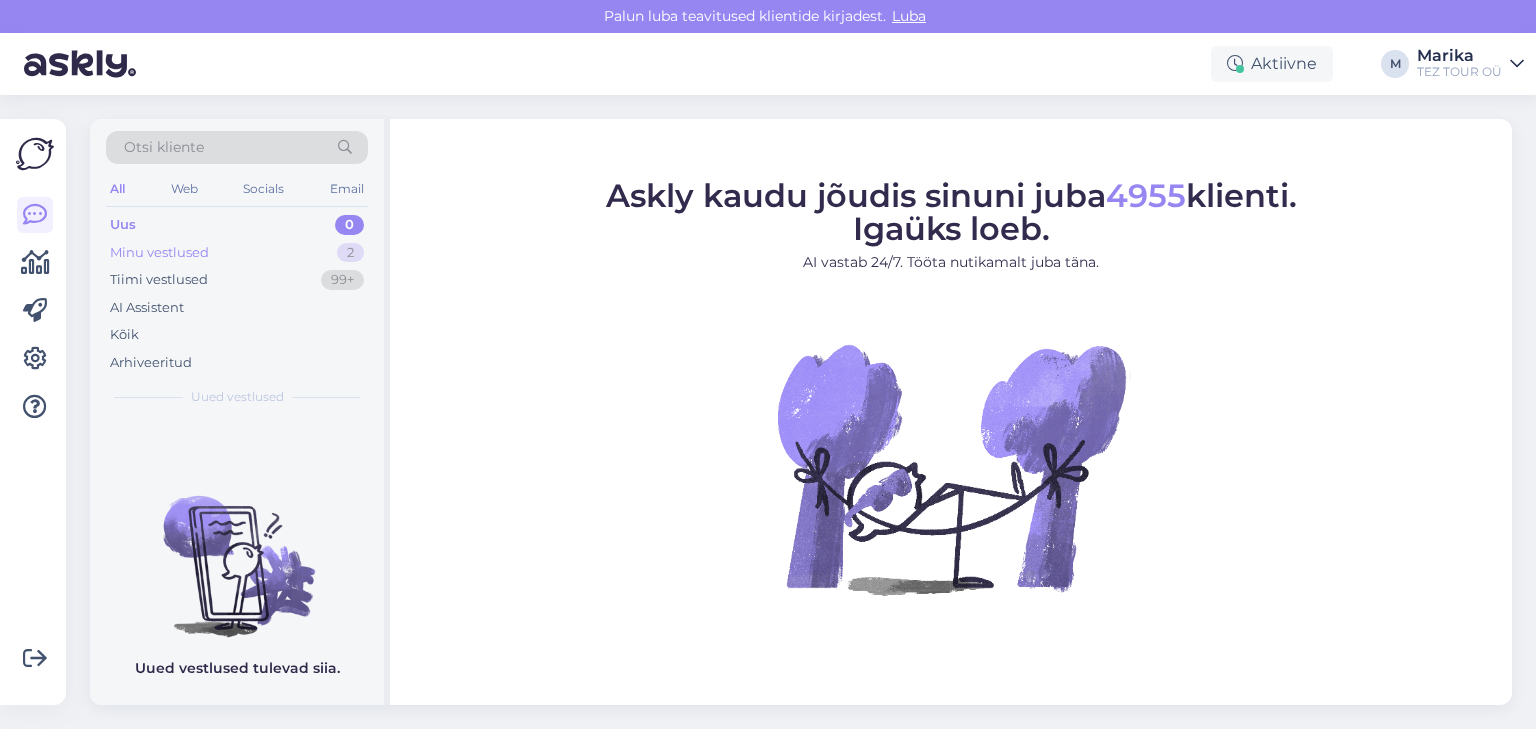 click on "Minu vestlused" at bounding box center [159, 253] 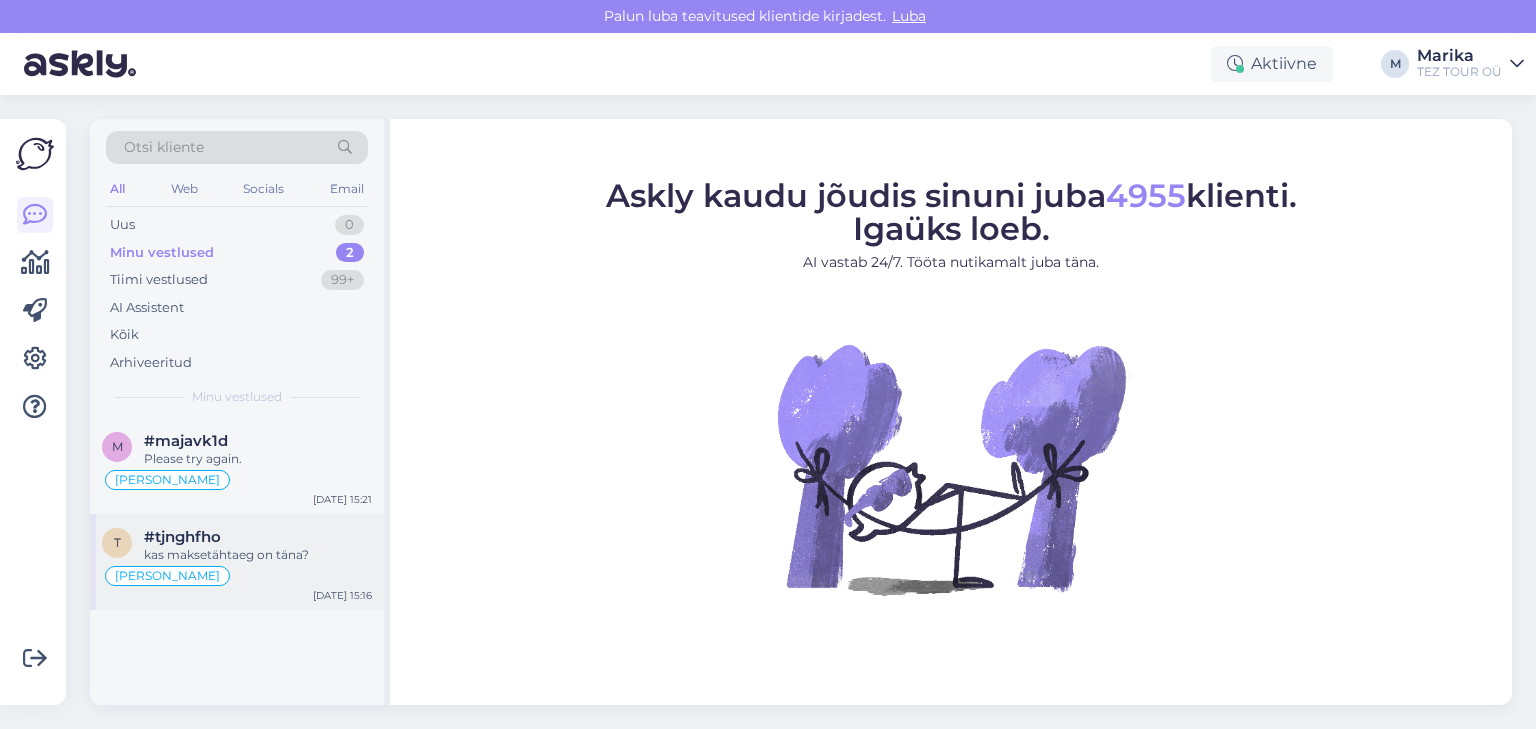 click on "t #tjnghfho kas maksetähtaeg on [PERSON_NAME]? [PERSON_NAME] suhtleb [DATE] 15:16" at bounding box center [237, 562] 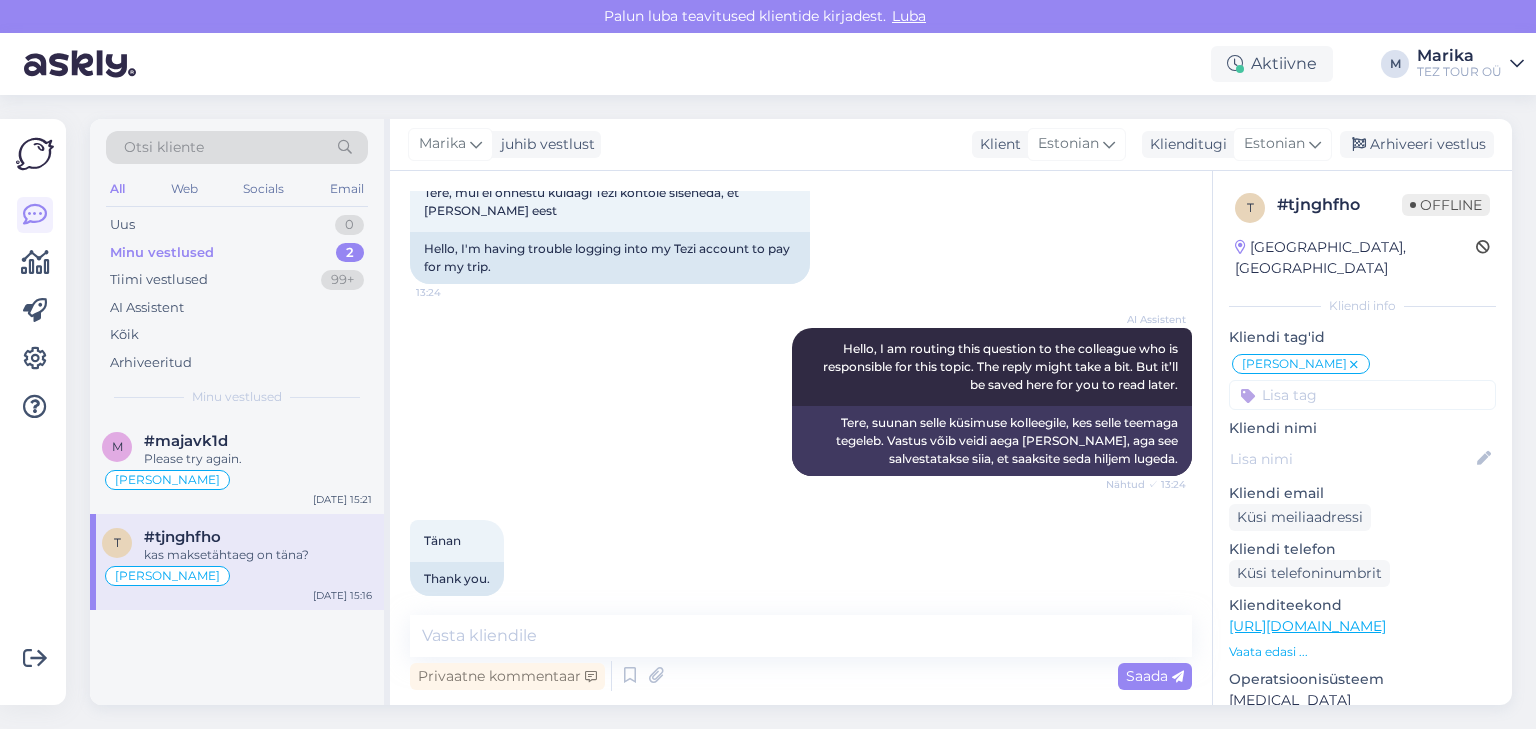 scroll, scrollTop: 526, scrollLeft: 0, axis: vertical 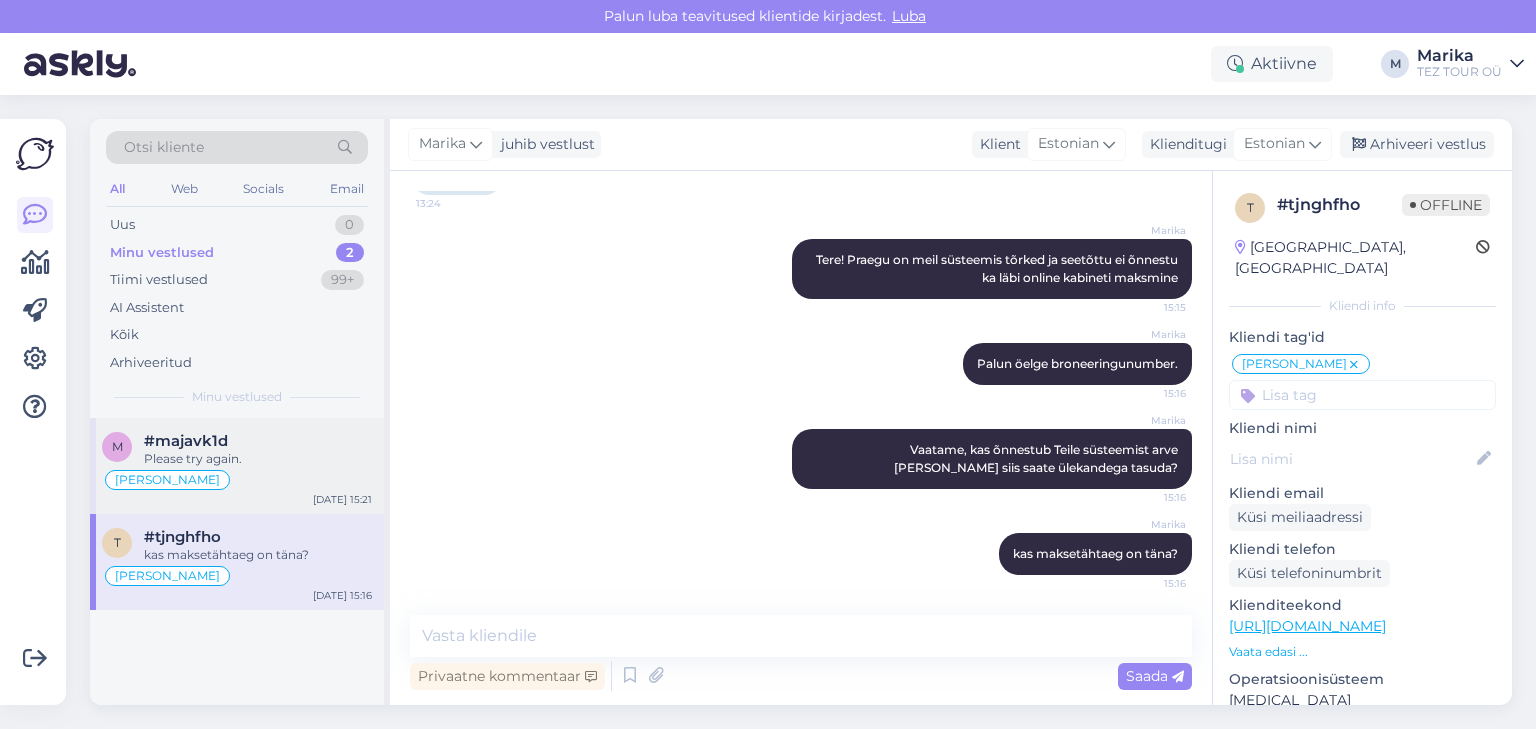 click on "Please try again." at bounding box center (258, 459) 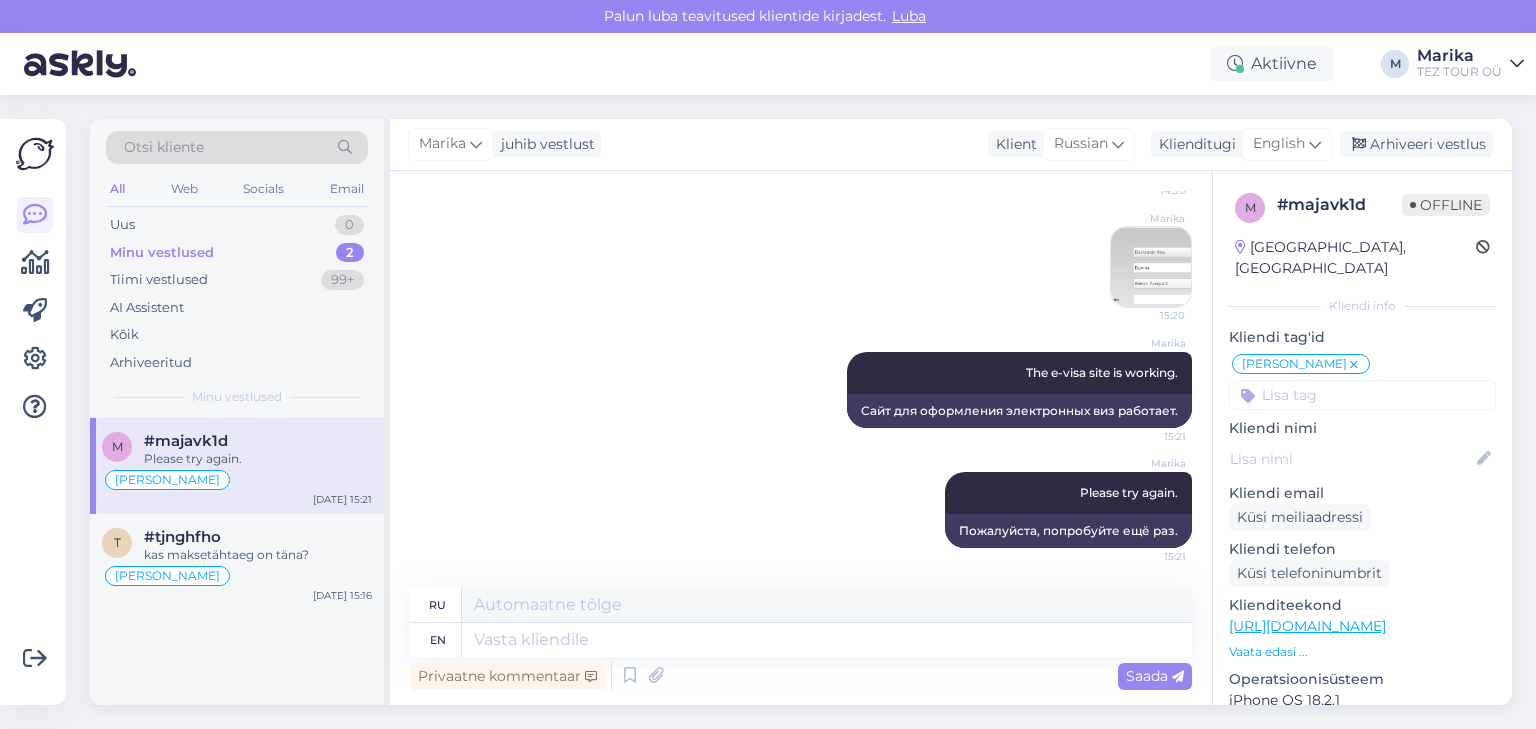 click at bounding box center (1362, 395) 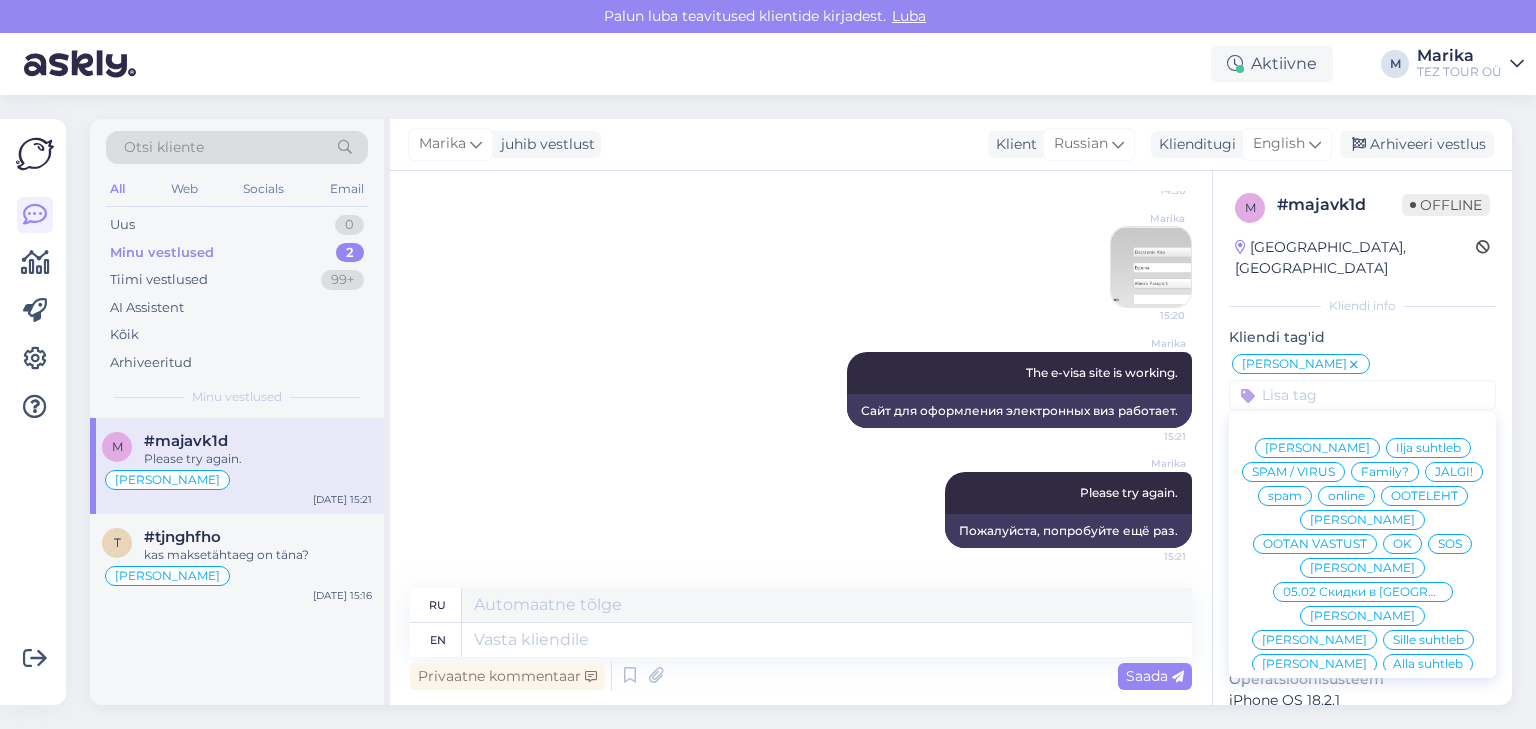 click on "[PERSON_NAME]" at bounding box center [1362, 520] 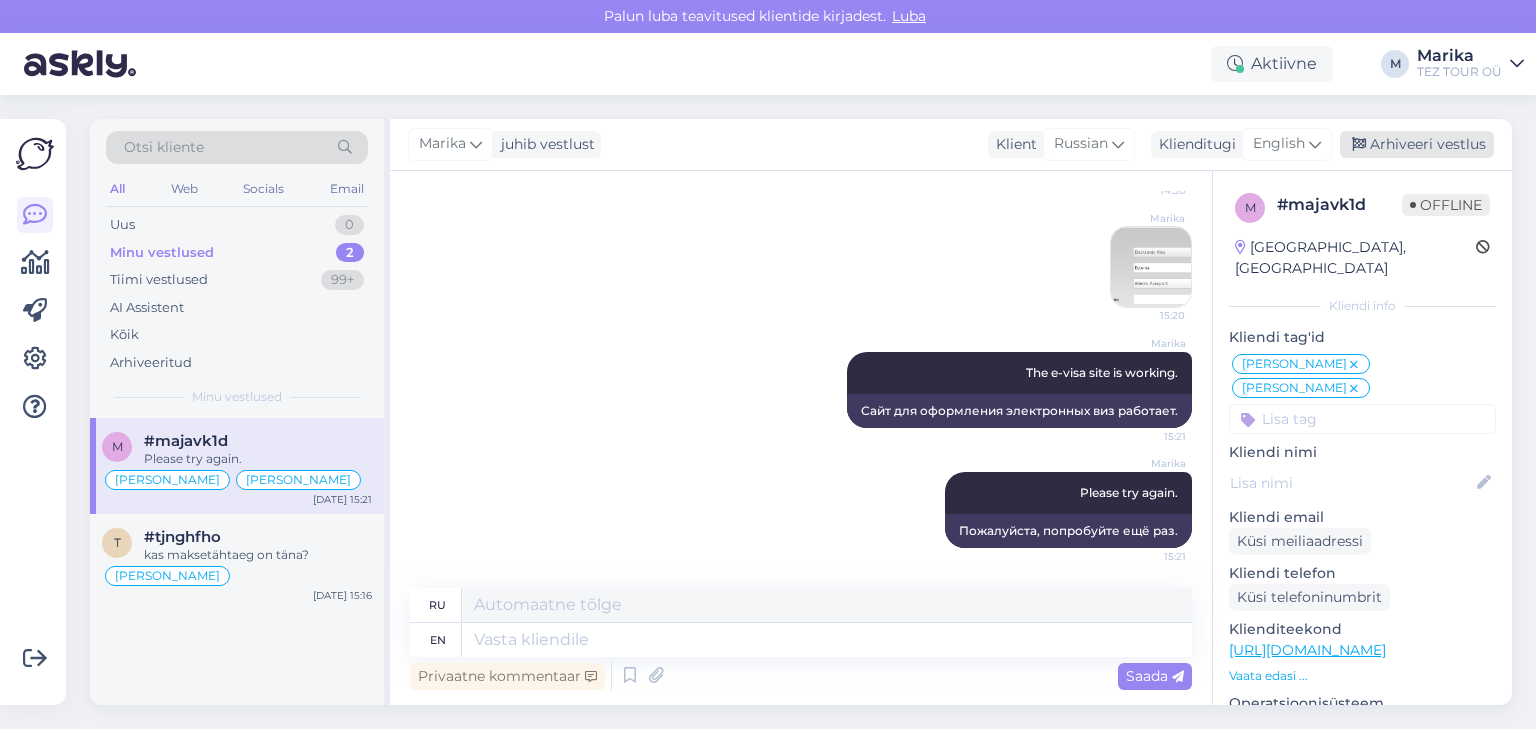 click on "Arhiveeri vestlus" at bounding box center [1417, 144] 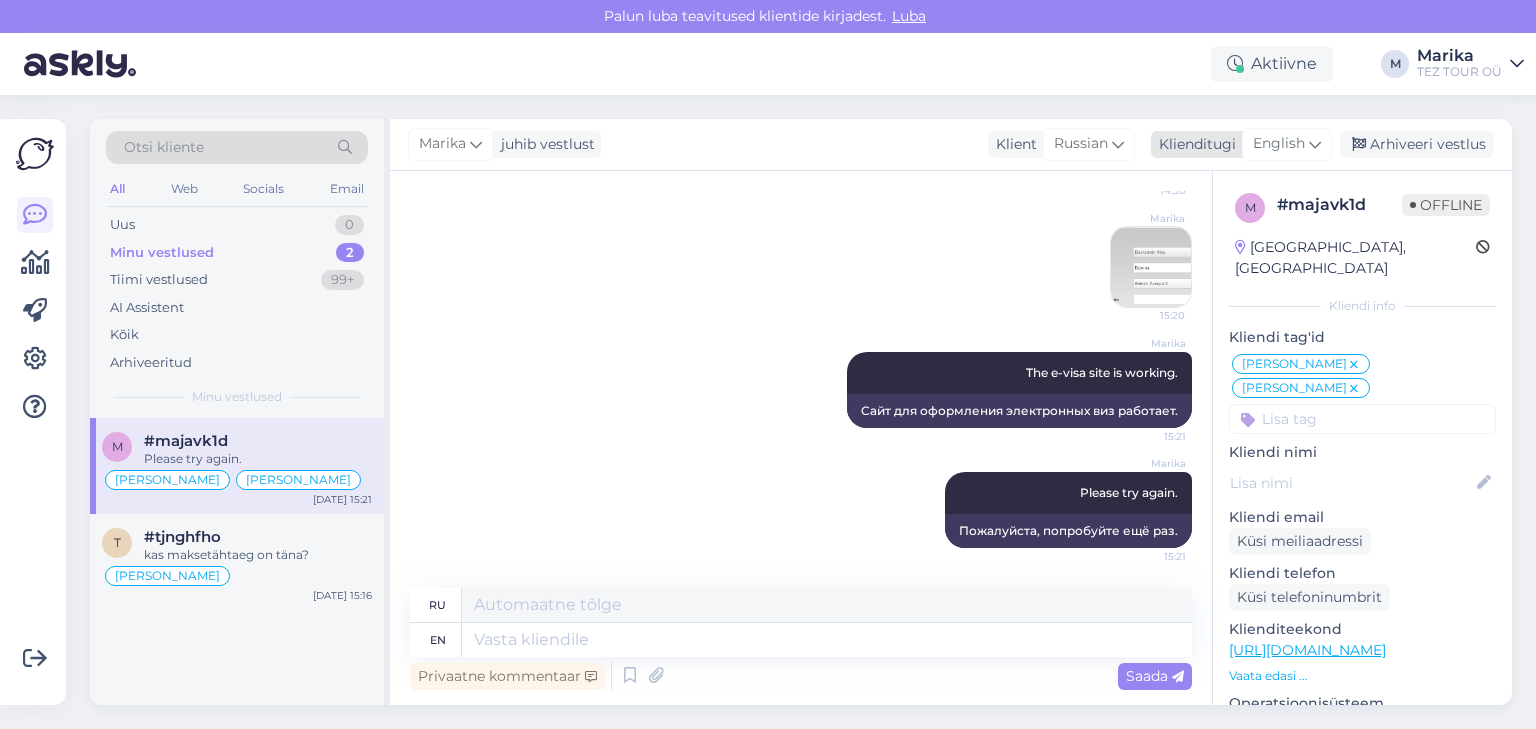 scroll, scrollTop: 2319, scrollLeft: 0, axis: vertical 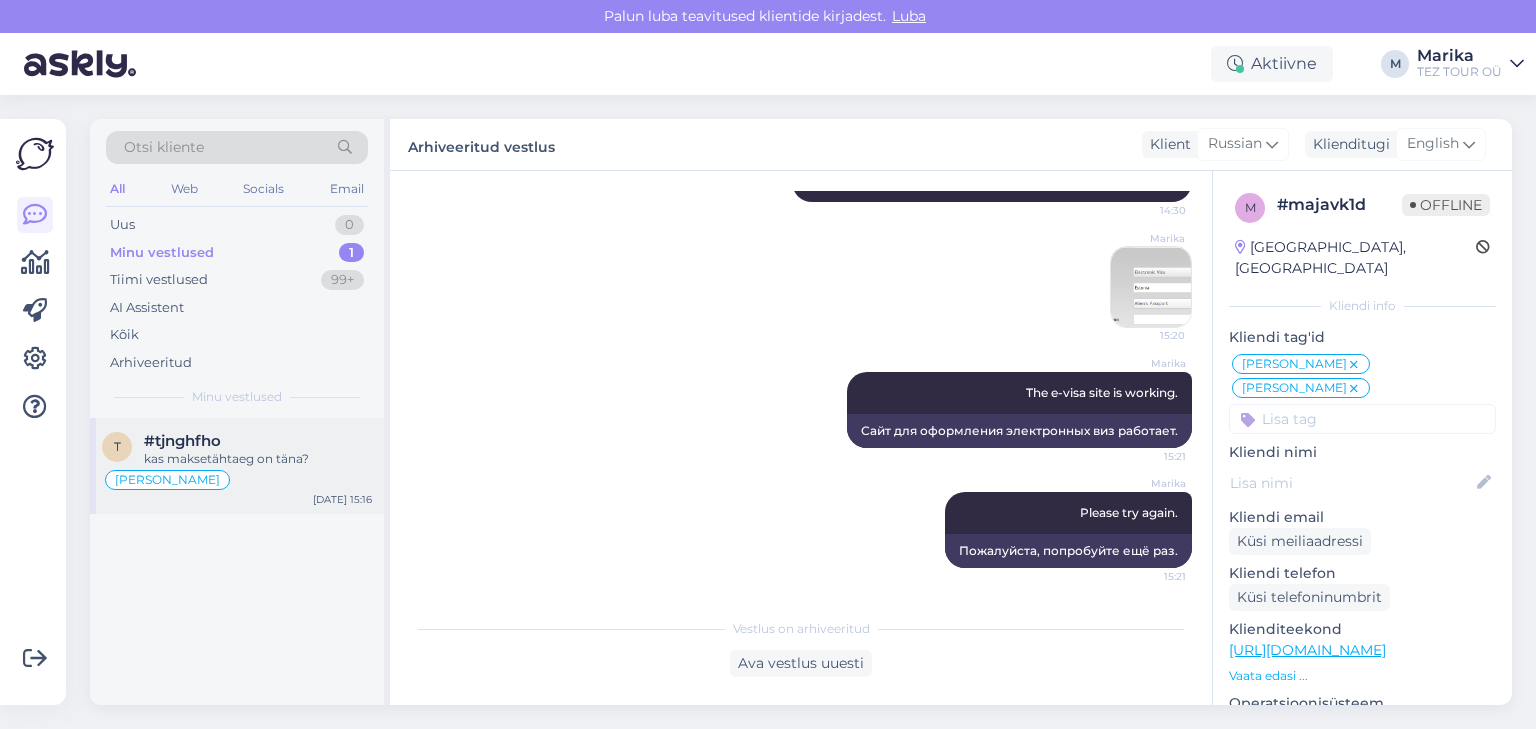 click on "t #tjnghfho kas maksetähtaeg on [PERSON_NAME]? [PERSON_NAME] suhtleb [DATE] 15:16" at bounding box center (237, 466) 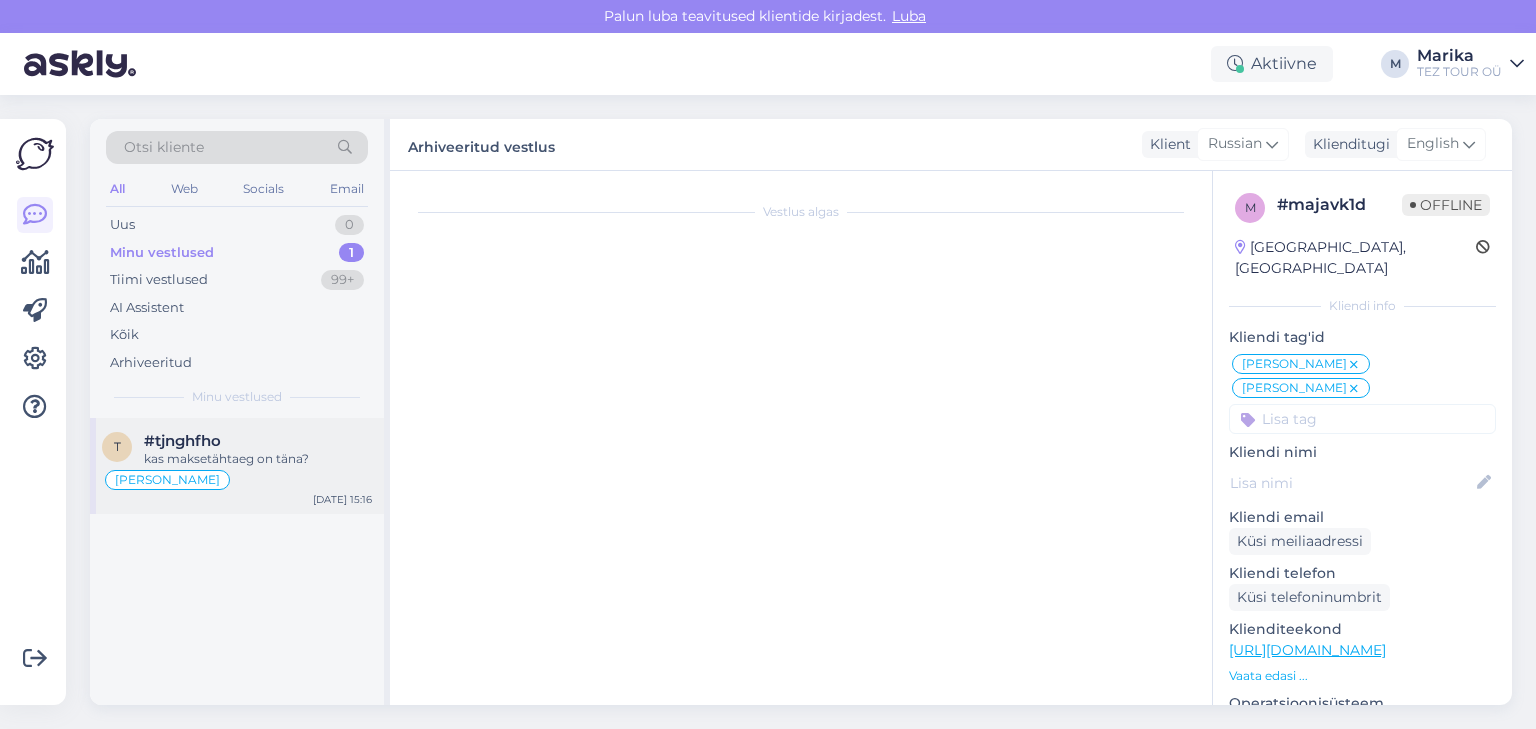 type 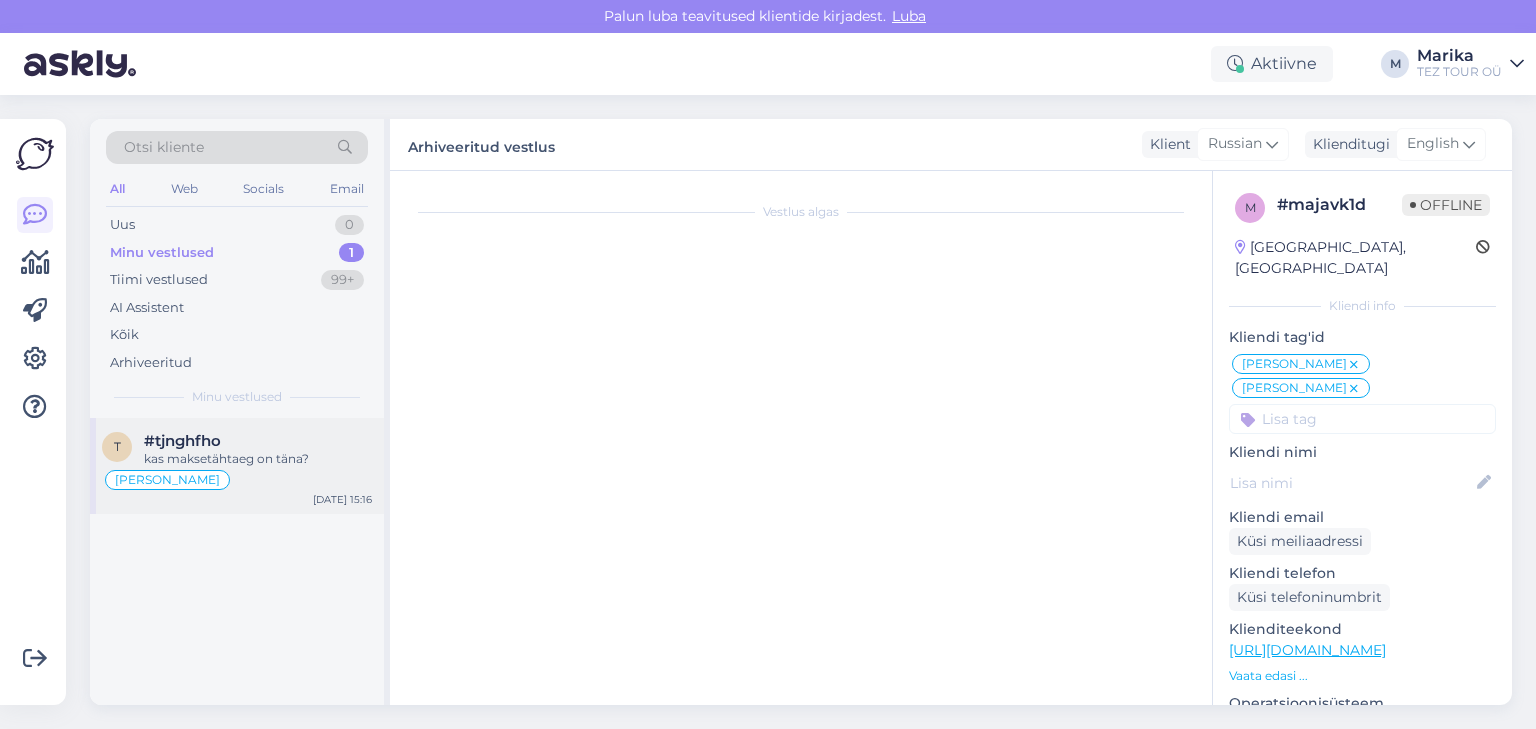 scroll, scrollTop: 526, scrollLeft: 0, axis: vertical 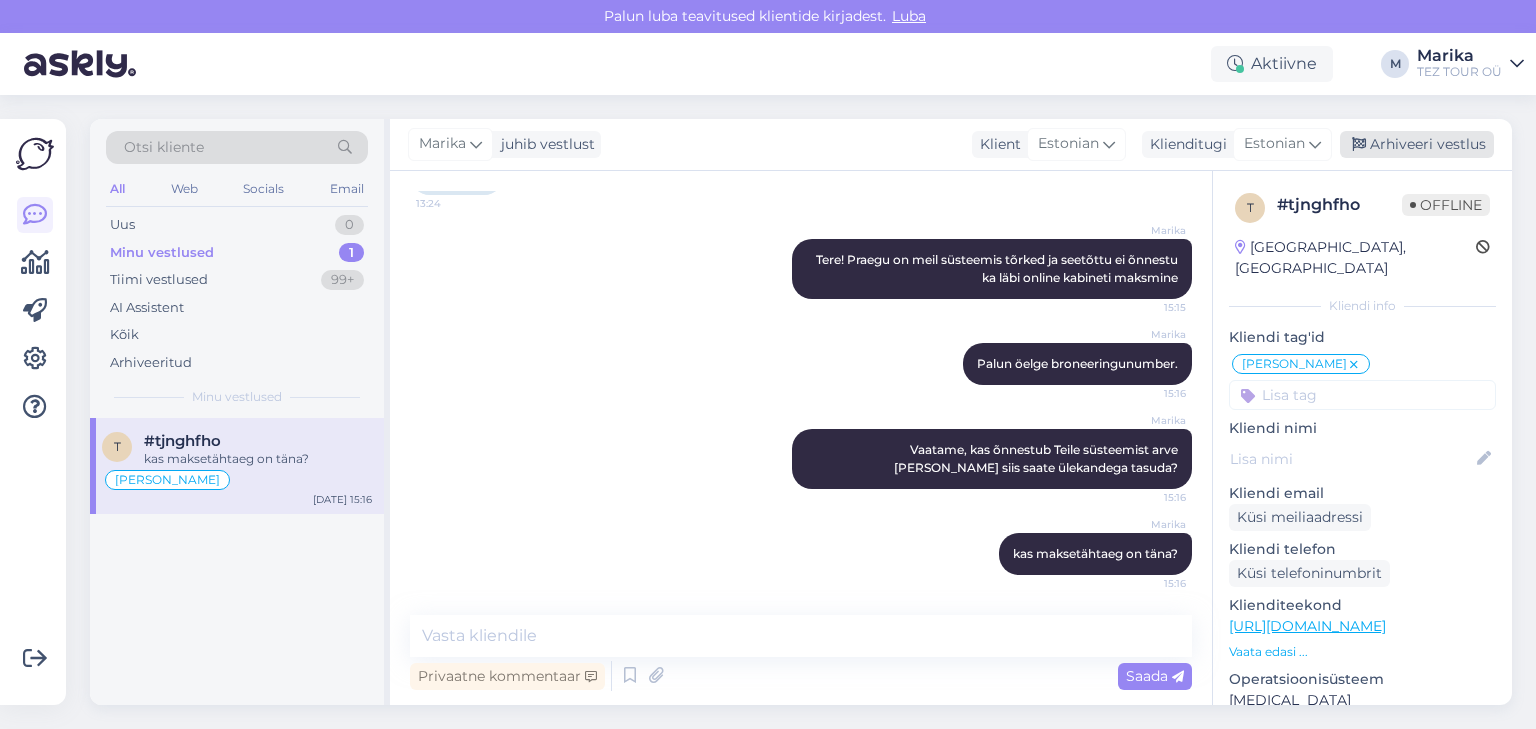 click on "Arhiveeri vestlus" at bounding box center [1417, 144] 